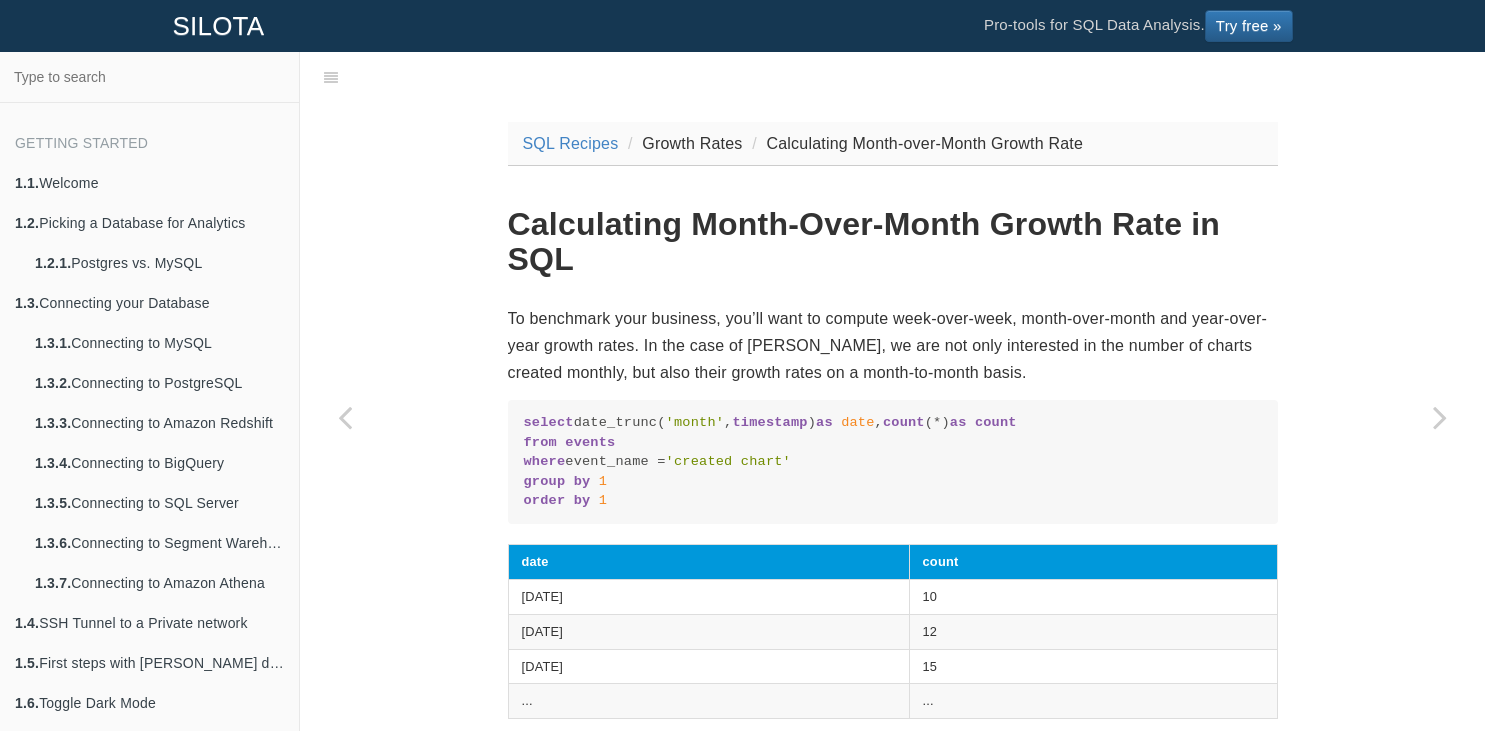 scroll, scrollTop: 0, scrollLeft: 0, axis: both 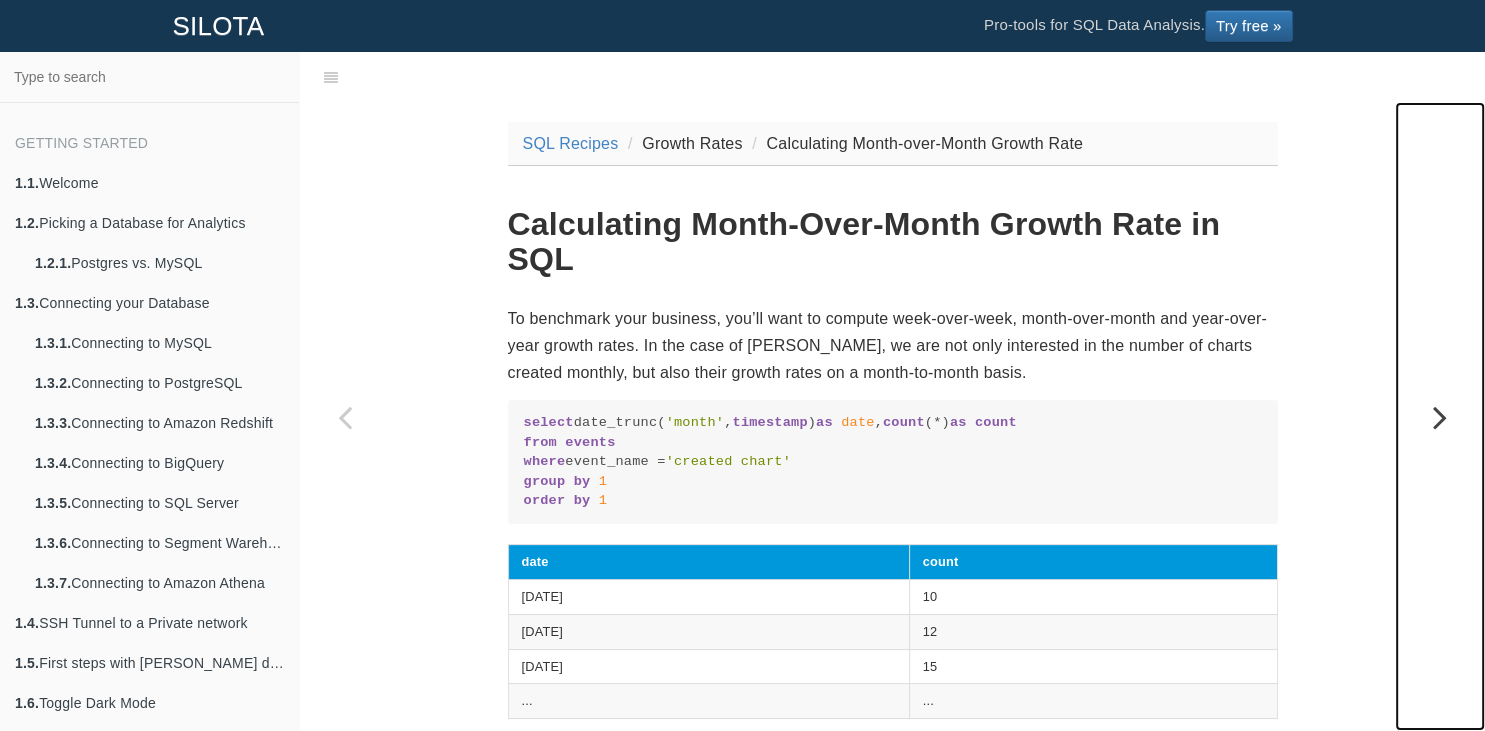 click at bounding box center (1440, 417) 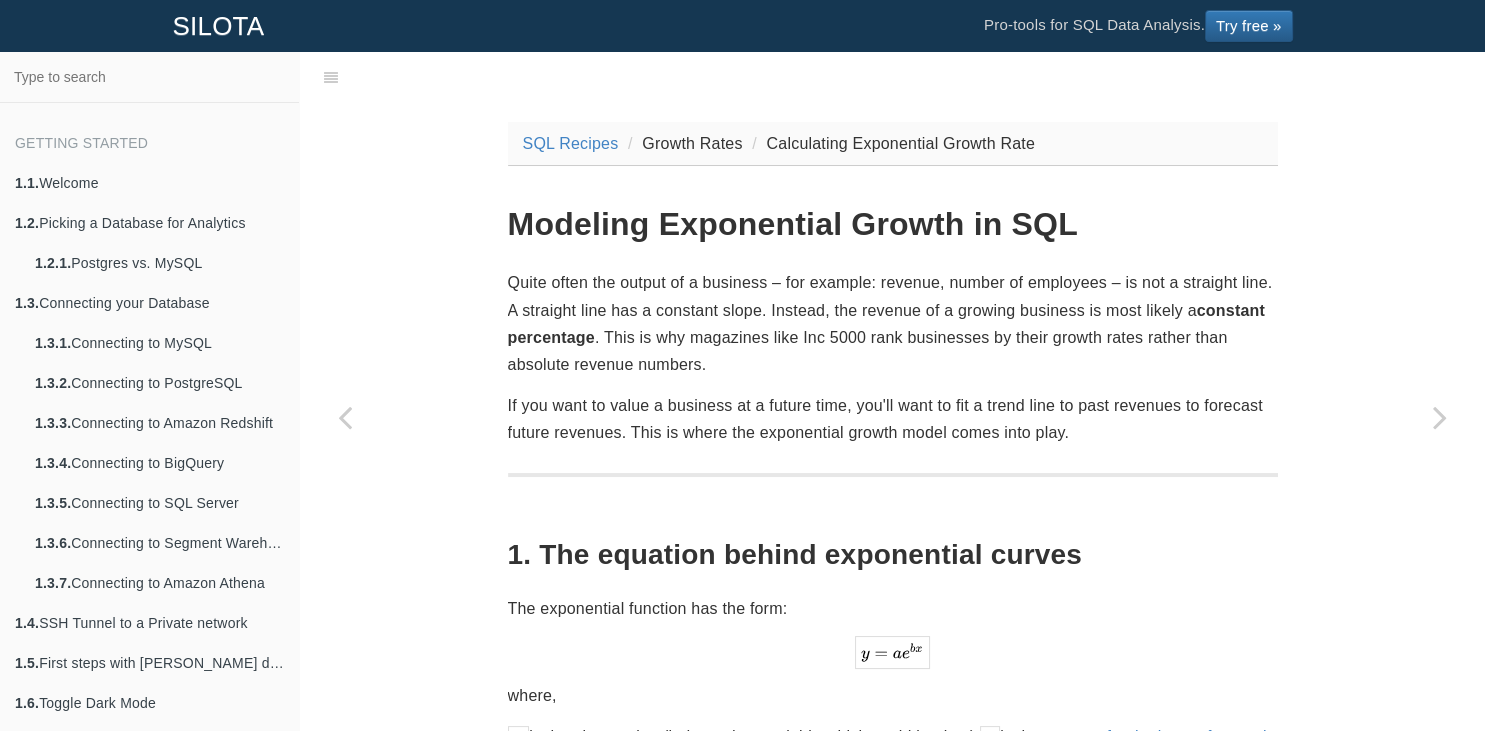click on "Quite often the output of a business – for example: revenue, number of employees – is not a straight line. A straight line has a constant slope. Instead, the revenue of a growing business is most likely a  constant percentage . This is why magazines like Inc 5000 rank businesses by their growth rates rather than absolute revenue numbers." at bounding box center [893, 323] 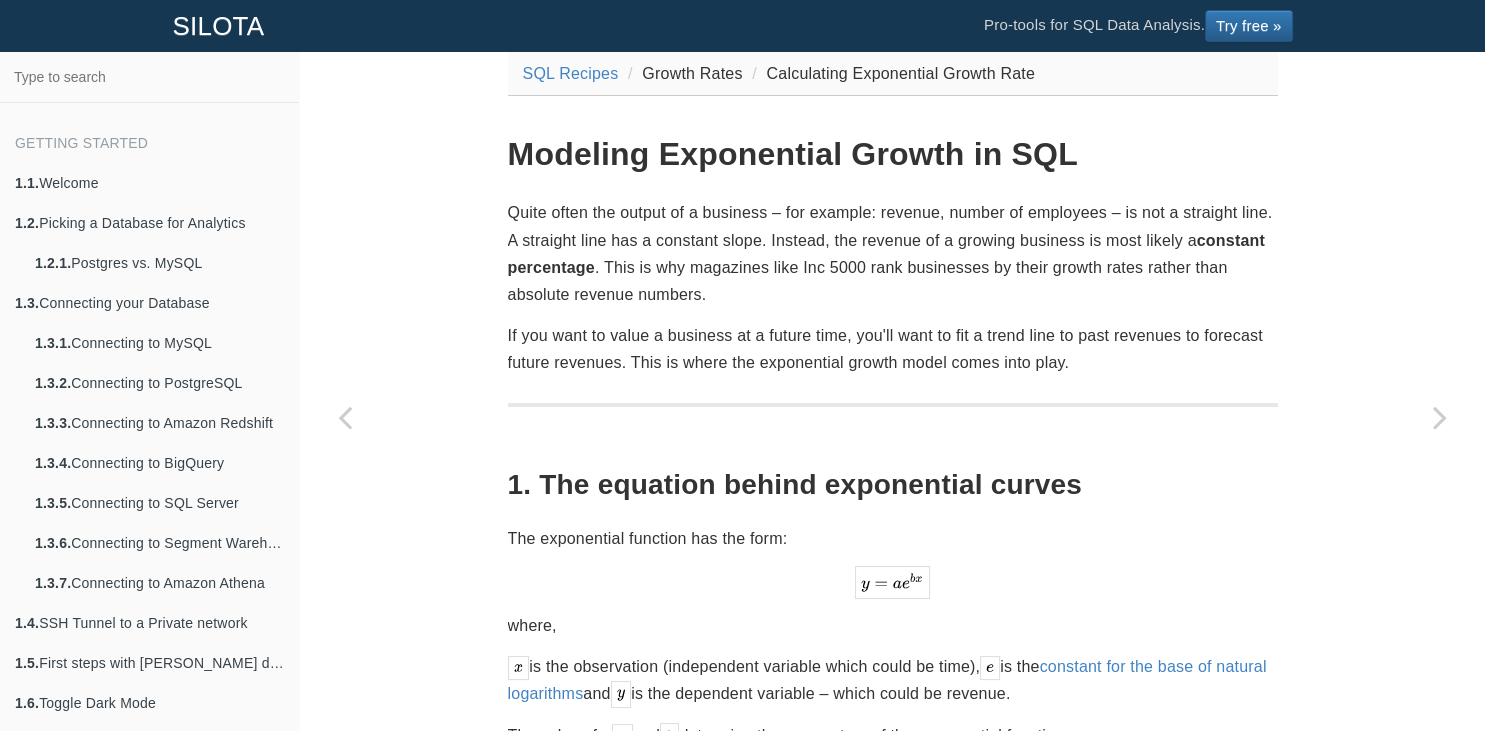 scroll, scrollTop: 0, scrollLeft: 0, axis: both 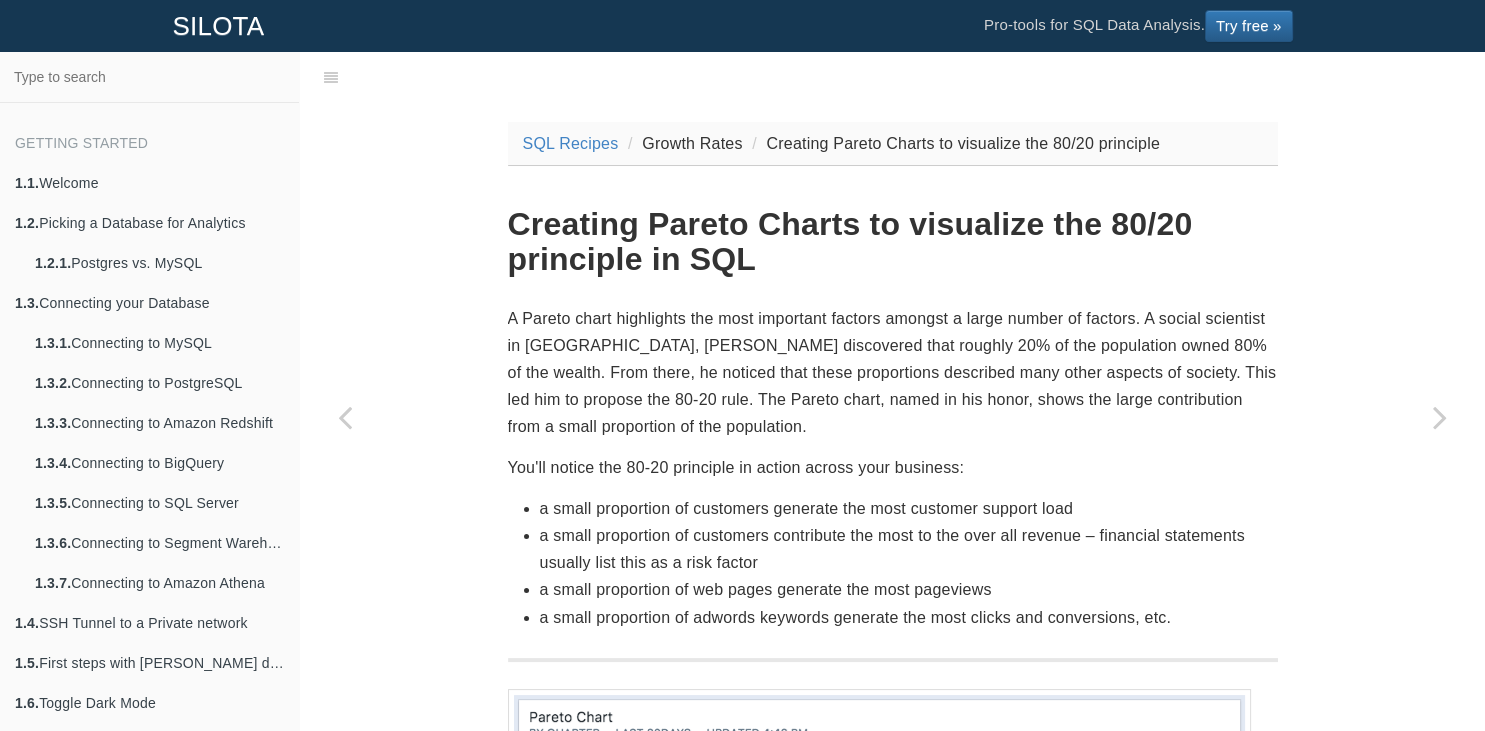click on "Creating Pareto Charts to visualize the 80/20 principle in SQL" at bounding box center (893, 242) 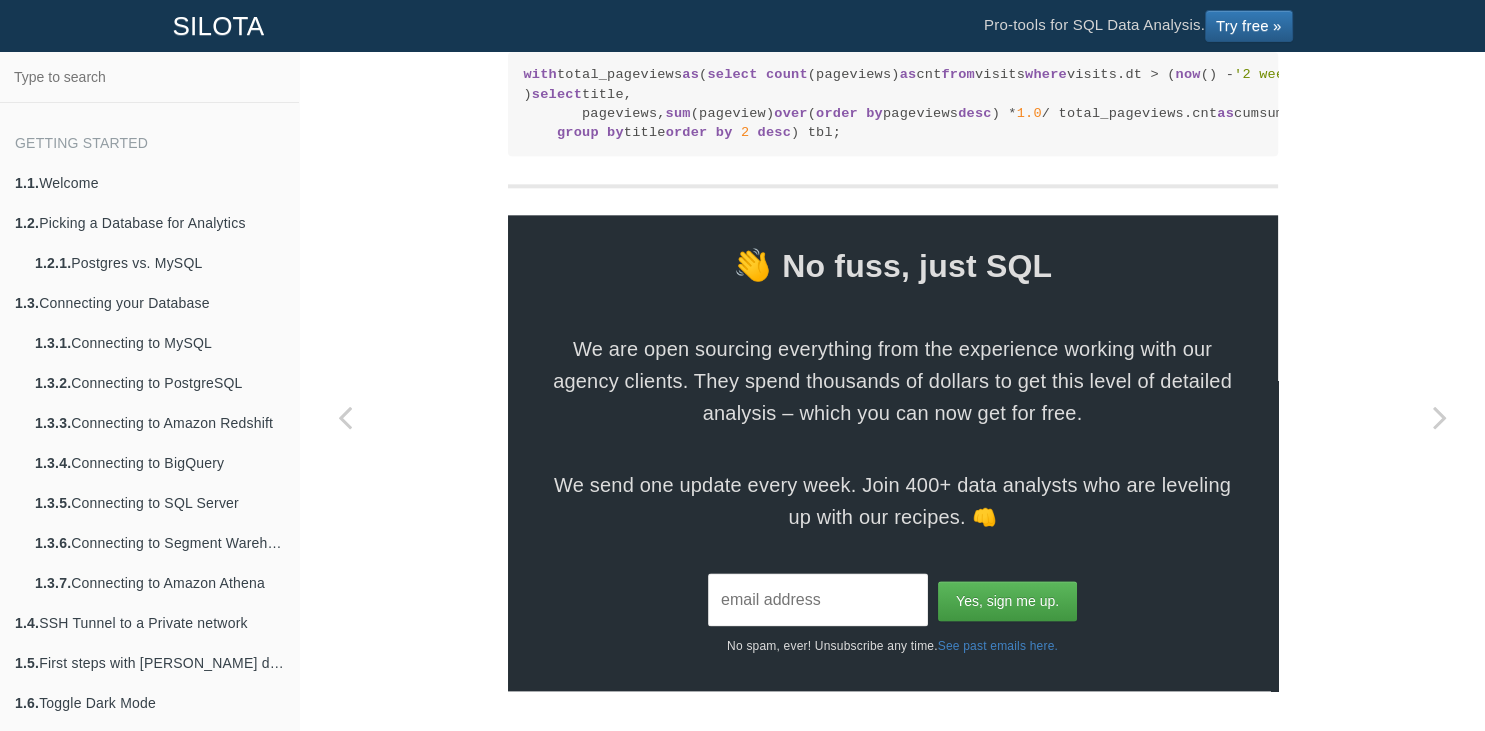 scroll, scrollTop: 2333, scrollLeft: 0, axis: vertical 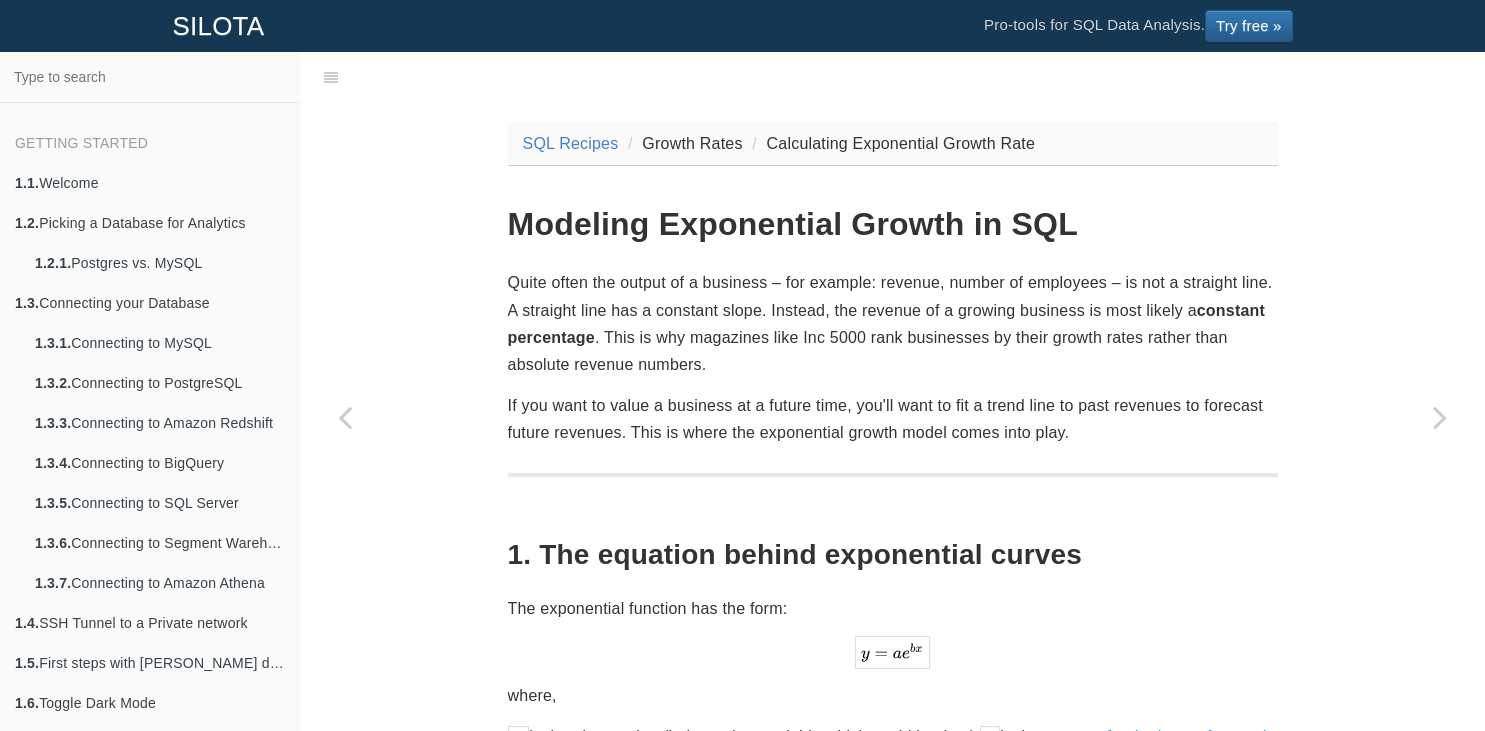 click on "Quite often the output of a business – for example: revenue, number of employees – is not a straight line. A straight line has a constant slope. Instead, the revenue of a growing business is most likely a  constant percentage . This is why magazines like Inc 5000 rank businesses by their growth rates rather than absolute revenue numbers." at bounding box center [893, 323] 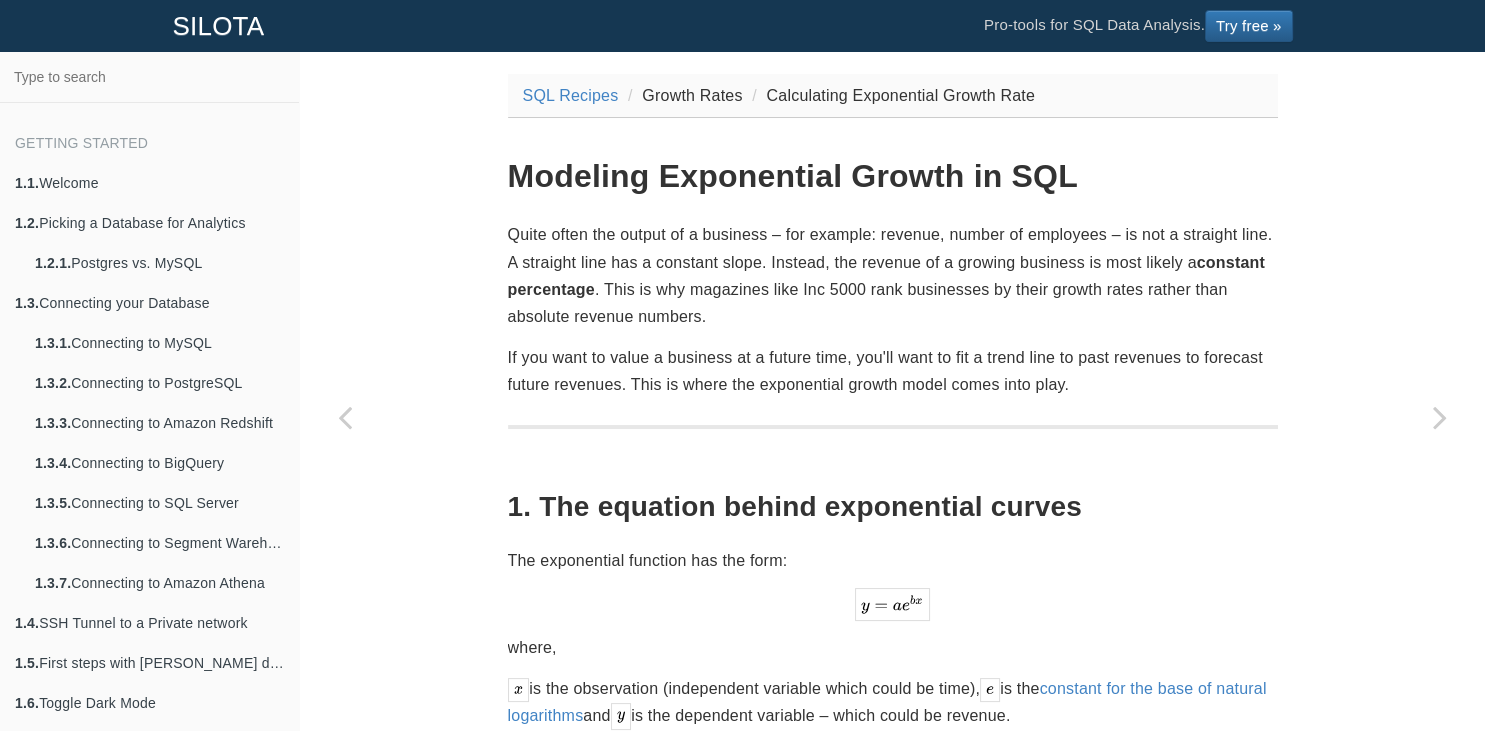 scroll, scrollTop: 96, scrollLeft: 0, axis: vertical 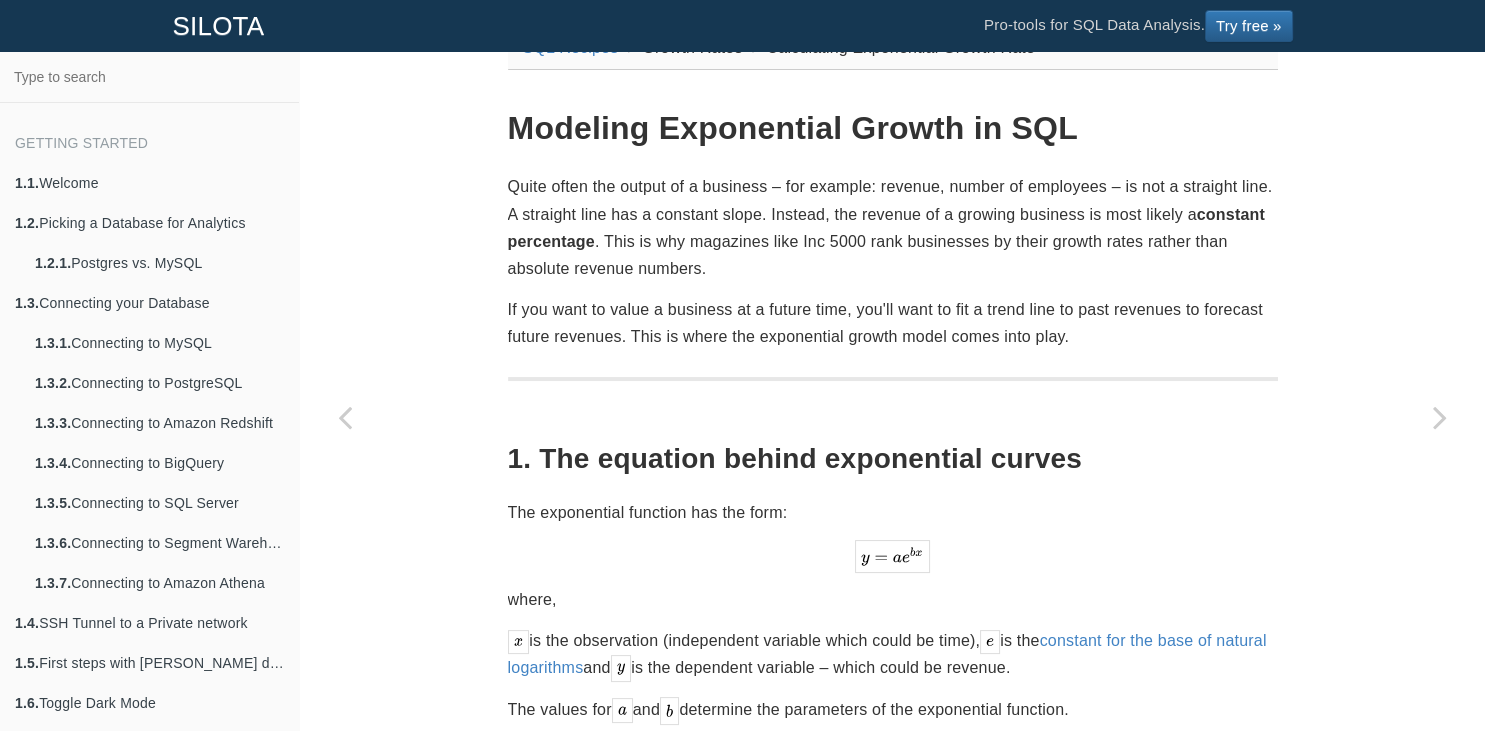 click on "Quite often the output of a business – for example: revenue, number of employees – is not a straight line. A straight line has a constant slope. Instead, the revenue of a growing business is most likely a  constant percentage . This is why magazines like Inc 5000 rank businesses by their growth rates rather than absolute revenue numbers." at bounding box center [893, 227] 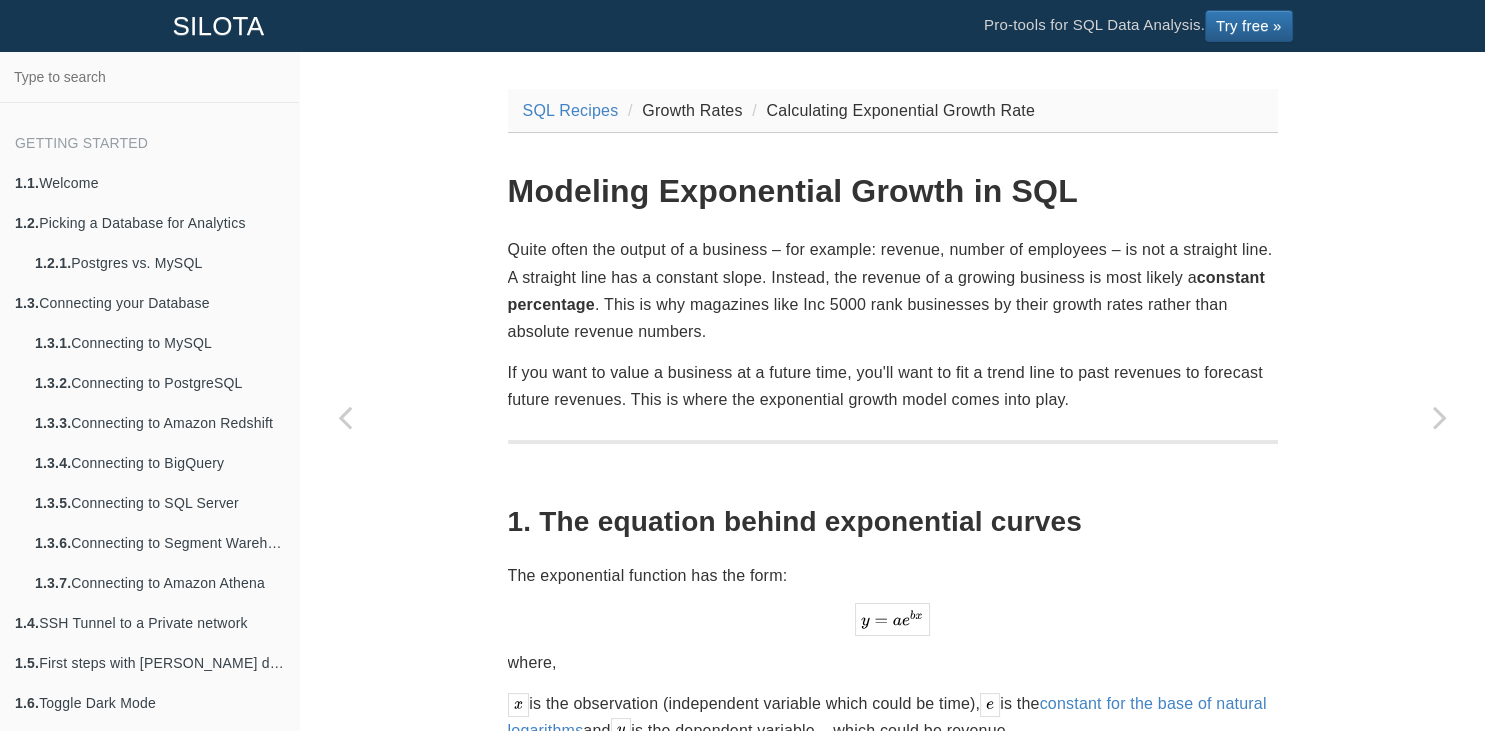 scroll, scrollTop: 0, scrollLeft: 0, axis: both 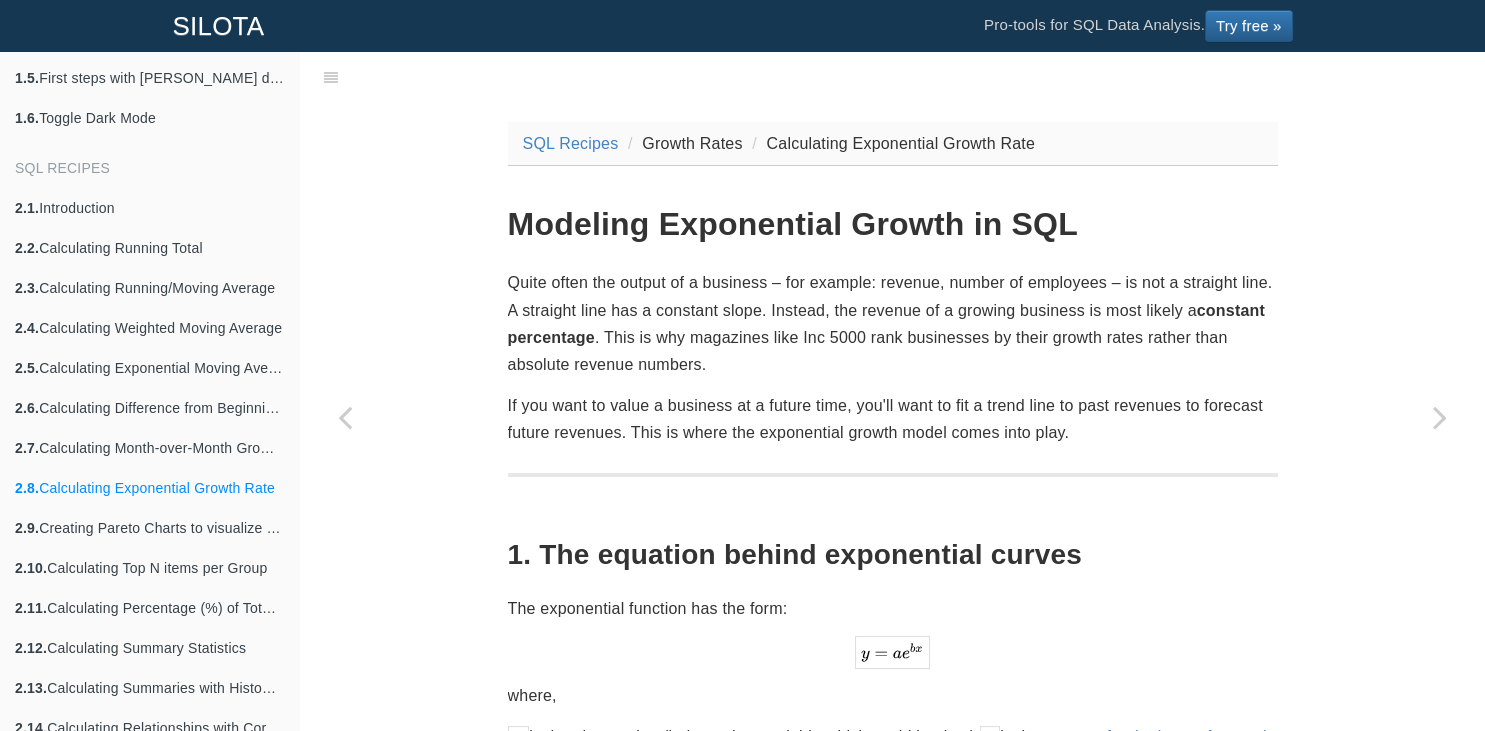 click on "Modeling Exponential Growth in SQL" at bounding box center [893, 224] 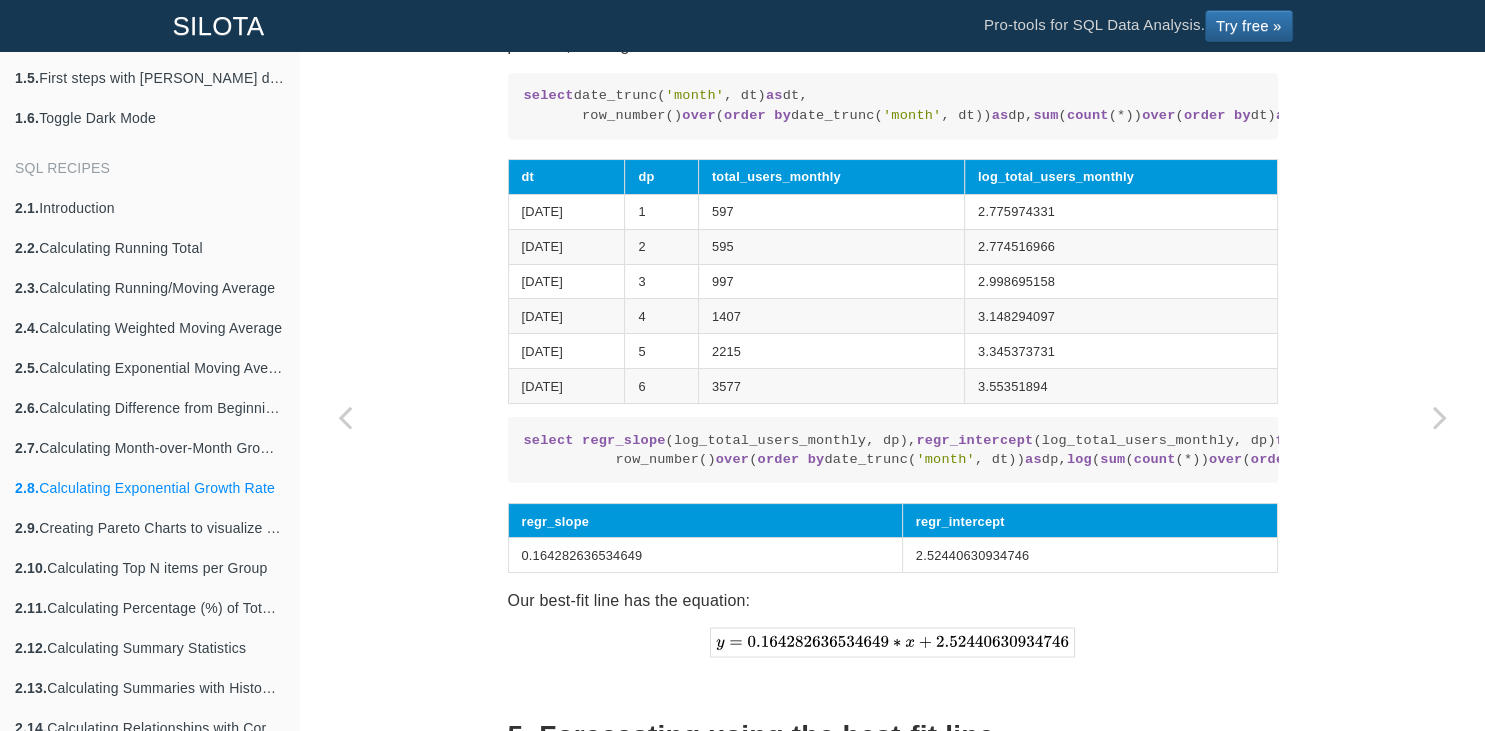 scroll, scrollTop: 3504, scrollLeft: 0, axis: vertical 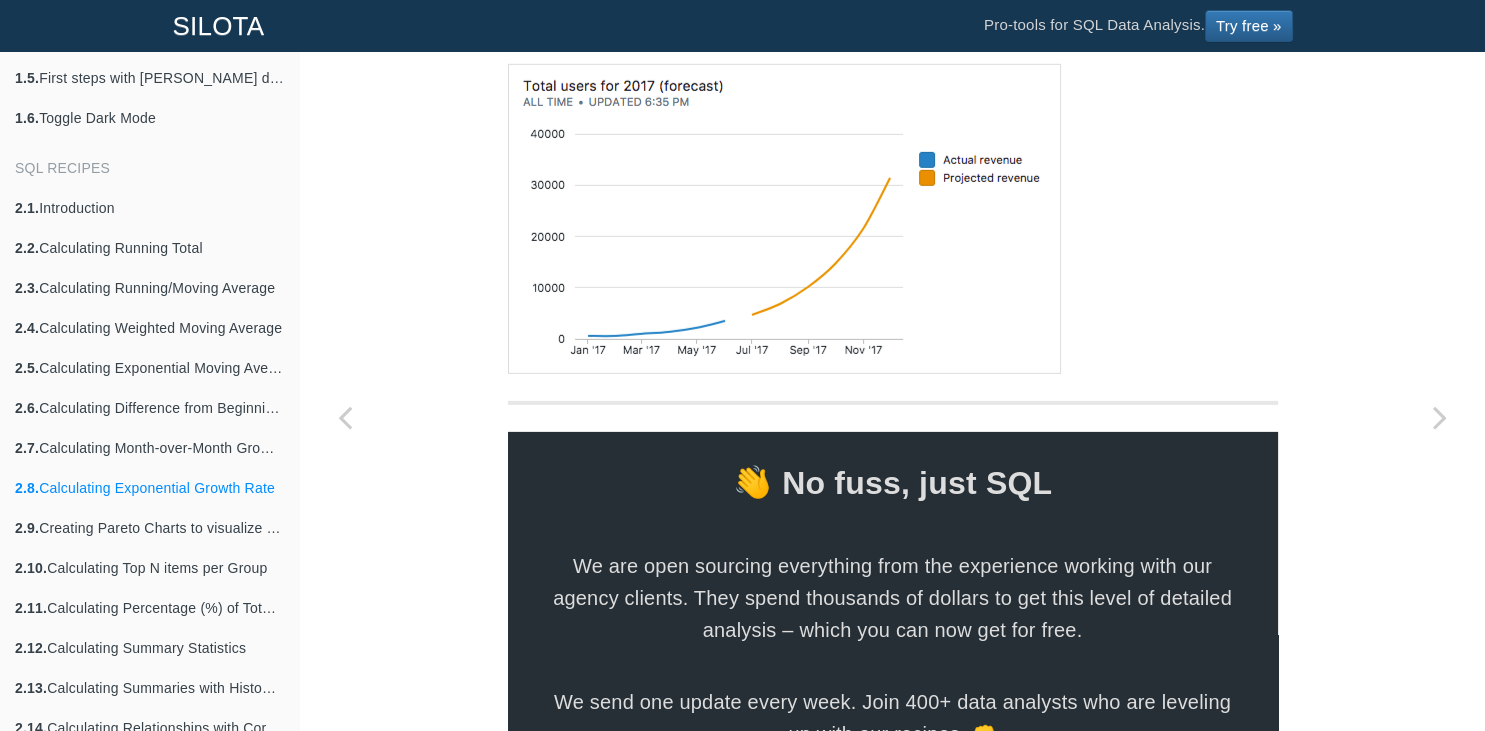 click at bounding box center (784, -271) 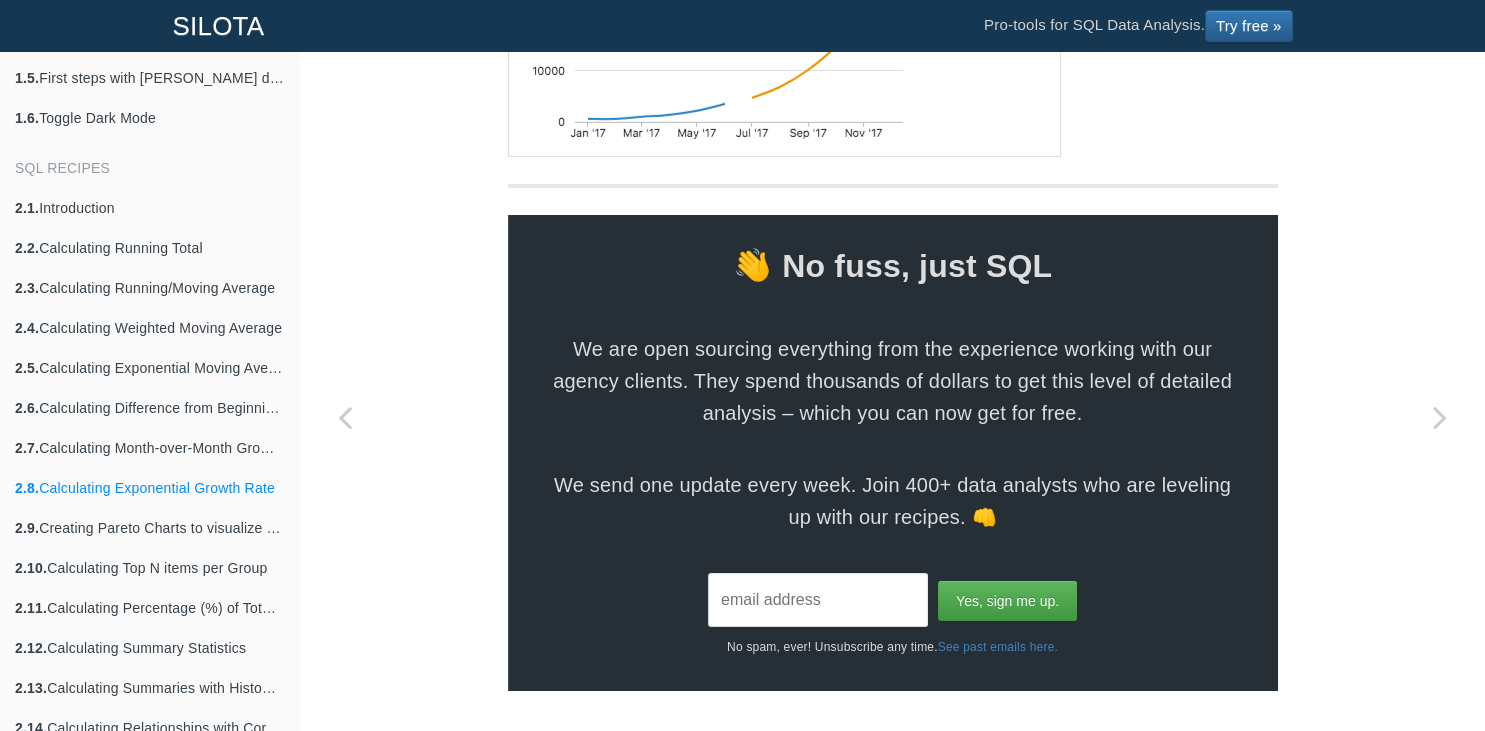 scroll, scrollTop: 6816, scrollLeft: 0, axis: vertical 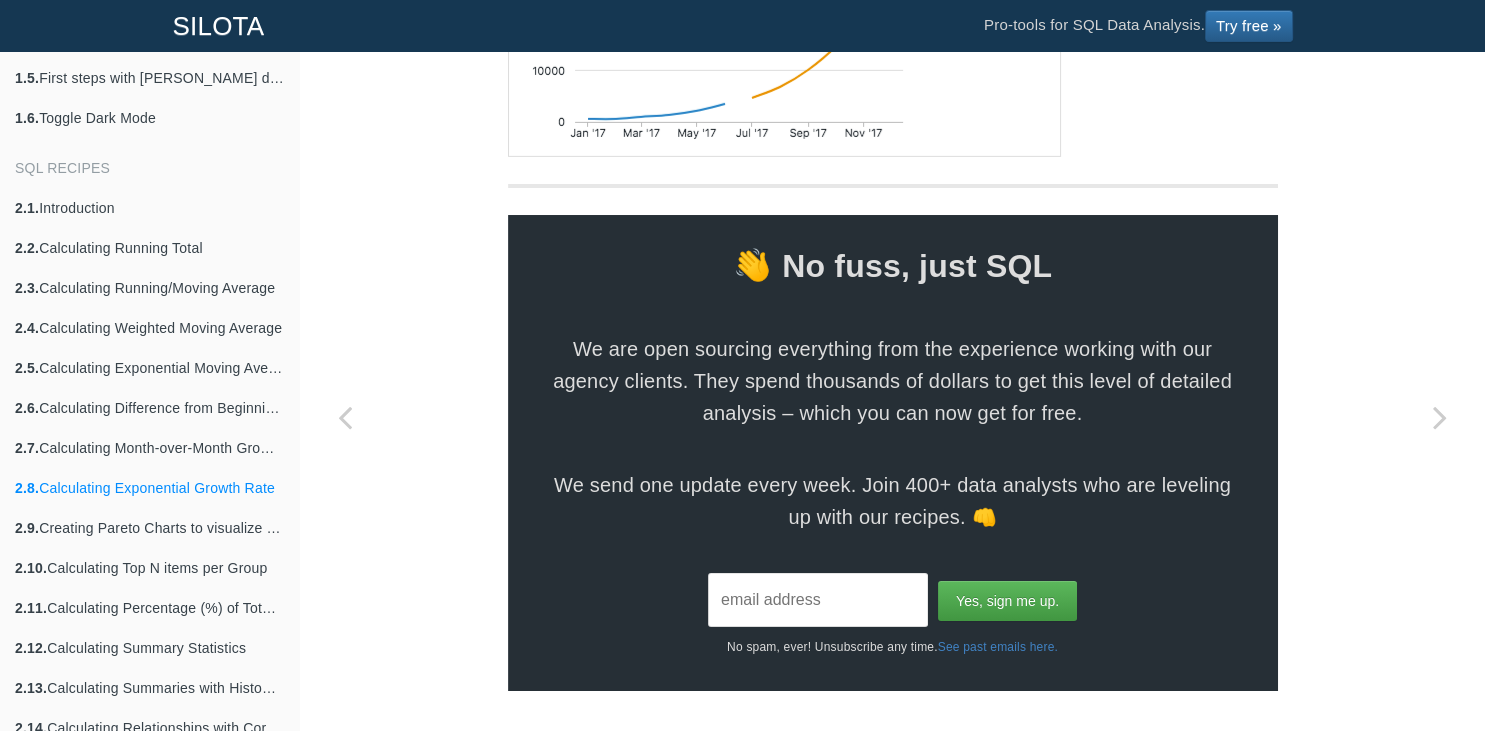 click on "select  date_trunc( 'month' , dt)  as  dt,
'actual revenue'   as  revenue,
sum ( count (*))  over  ( order   by  dt)  as  total_users_monthly
from  transactions
group   by   1 ;
union
with  ext  as  (
select  generate_series( 1 ,  6 ,  1 ) +  6   as  x,
0.164282636534649   as  slope,
2.5244063093474   as  intercept
)
select   '[DATE]' :: date  +  (ext.x -  1 ) *  '1 month' :: interval   as  dt,
'projected revenue'   as  revenue,
pow ( 10 , ext.slope * ext.x + ext.intercept)  as  total_users_monthly
from  ext" at bounding box center [893, -226] 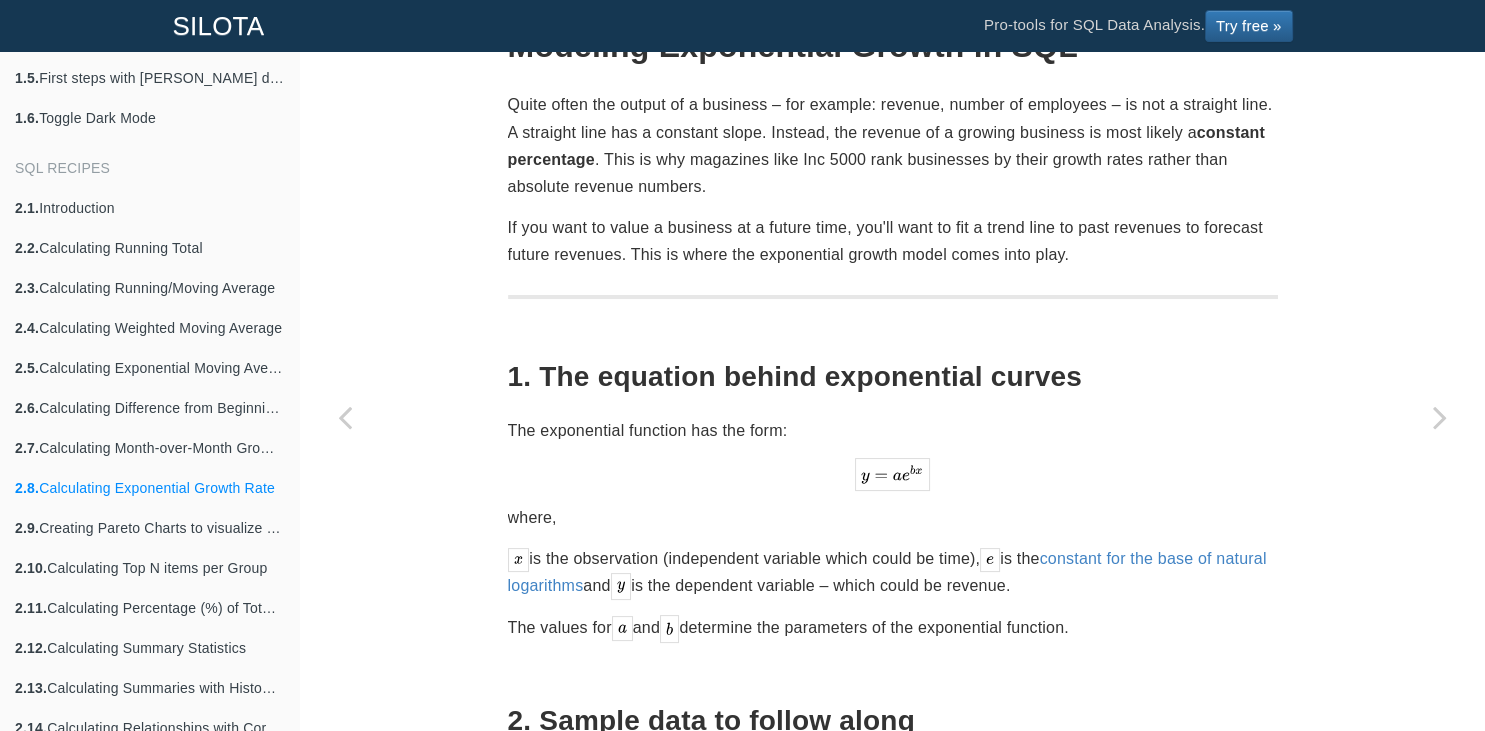 scroll, scrollTop: 0, scrollLeft: 0, axis: both 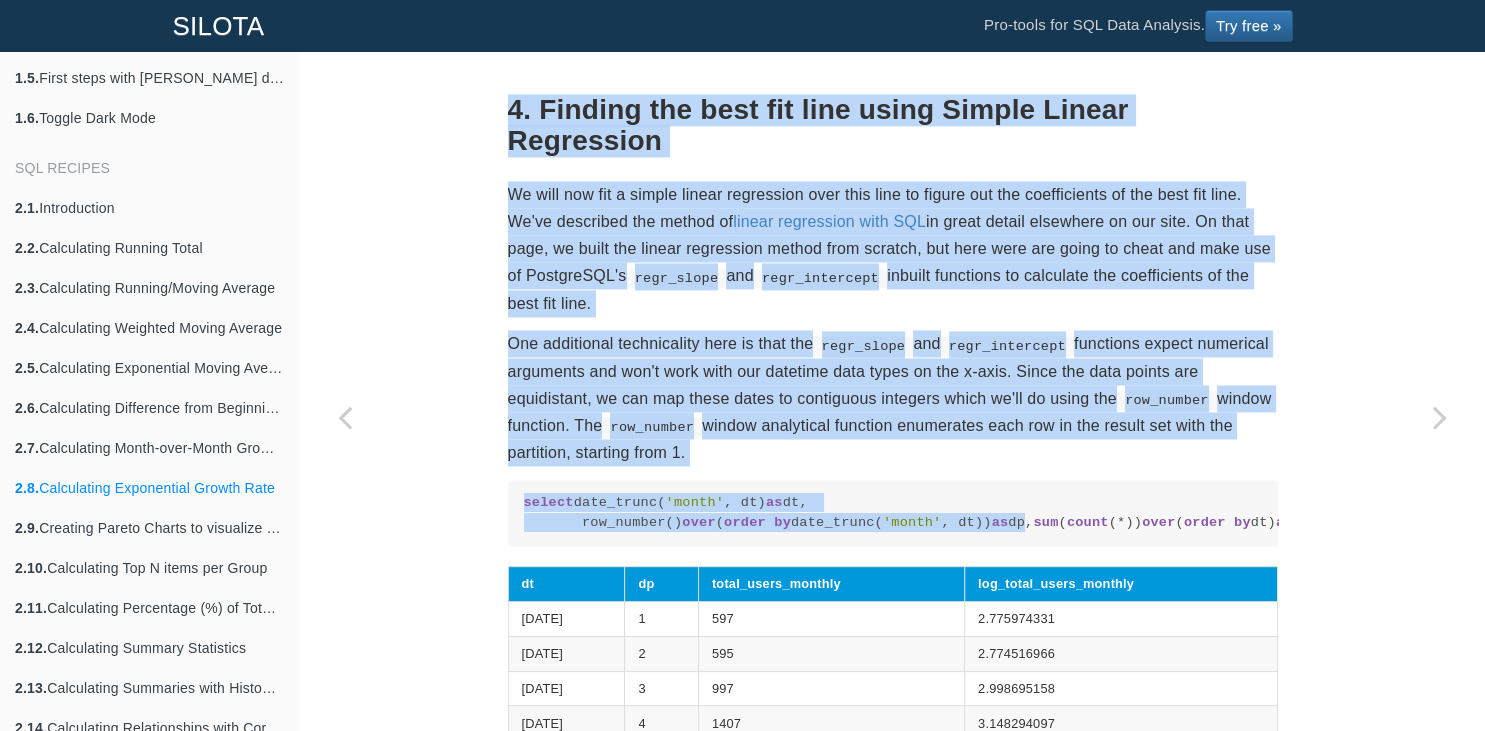 drag, startPoint x: 511, startPoint y: 224, endPoint x: 820, endPoint y: 487, distance: 405.77087 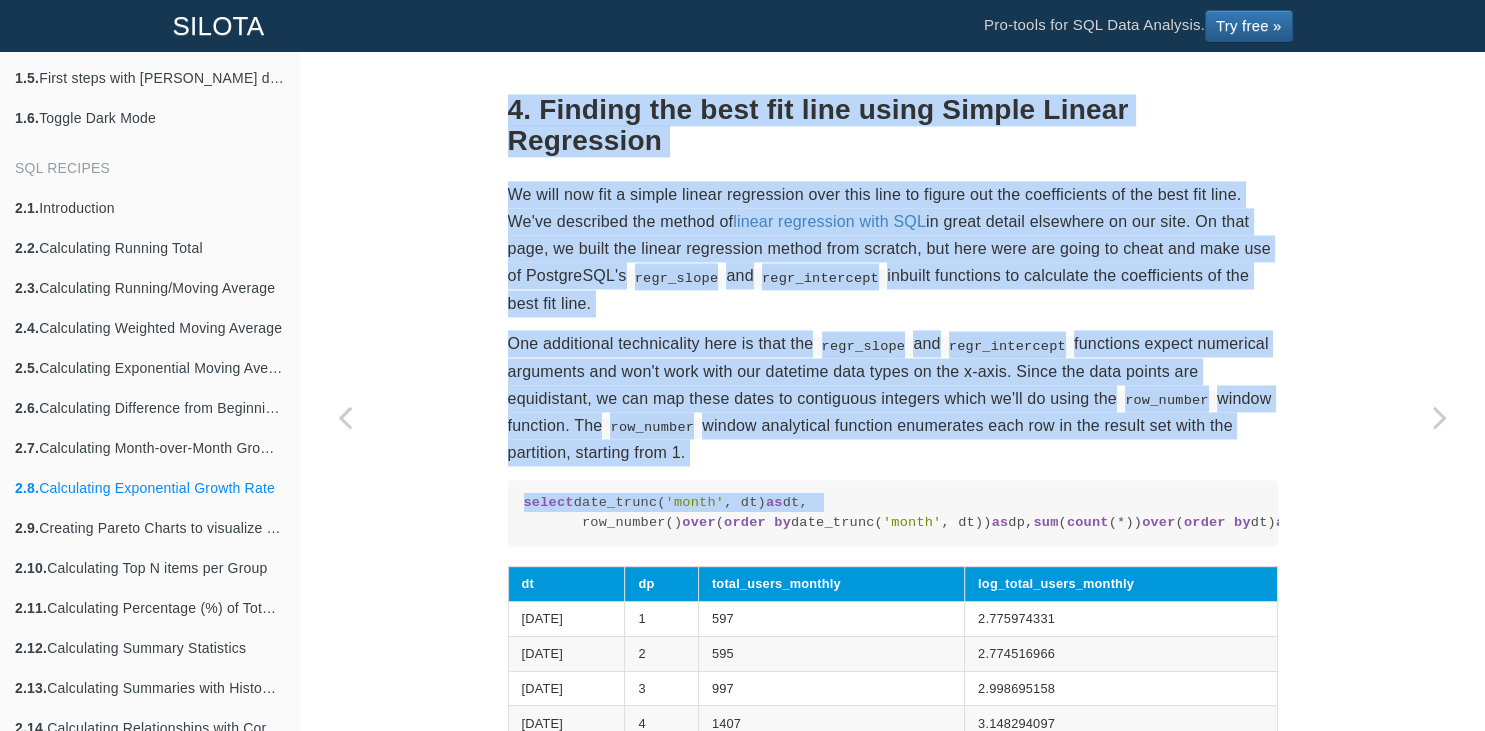 click on "We will now fit a simple linear regression over this line to figure out the coefficients of the best fit line. We've described the method of  linear regression with SQL  in great detail elsewhere on our site. On that page, we built the linear regression method from scratch, but here were are going to cheat and make use of PostgreSQL's  regr_slope  and  regr_intercept  inbuilt functions to calculate the coefficients of the best fit line." at bounding box center [893, 249] 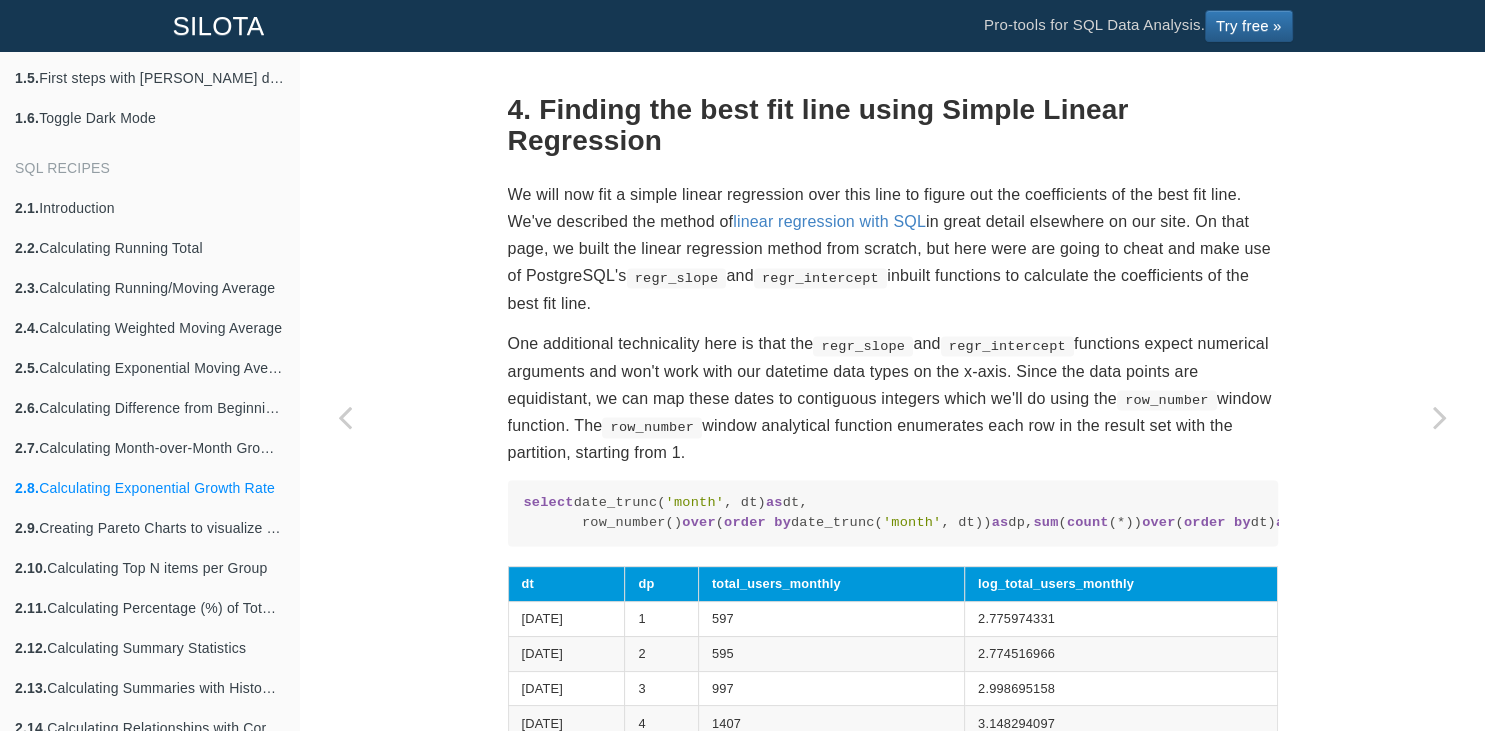 click on "SQL Recipes
Growth Rates
Calculating Exponential Growth Rate
Modeling Exponential Growth in SQL
Quite often the output of a business – for example: revenue, number of employees – is not a straight line. A straight line has a constant slope. Instead, the revenue of a growing business is most likely a  constant percentage . This is why magazines like Inc 5000 rank businesses by their growth rates rather than absolute revenue numbers.
If you want to value a business at a future time, you'll want to fit a trend line to past revenues to forecast future revenues. This is where the exponential growth model comes into play.
1. The equation behind exponential curves
The exponential function has the form:
where,
is the observation (independent variable which could be time),   is the   and
The values for   and" at bounding box center [893, 572] 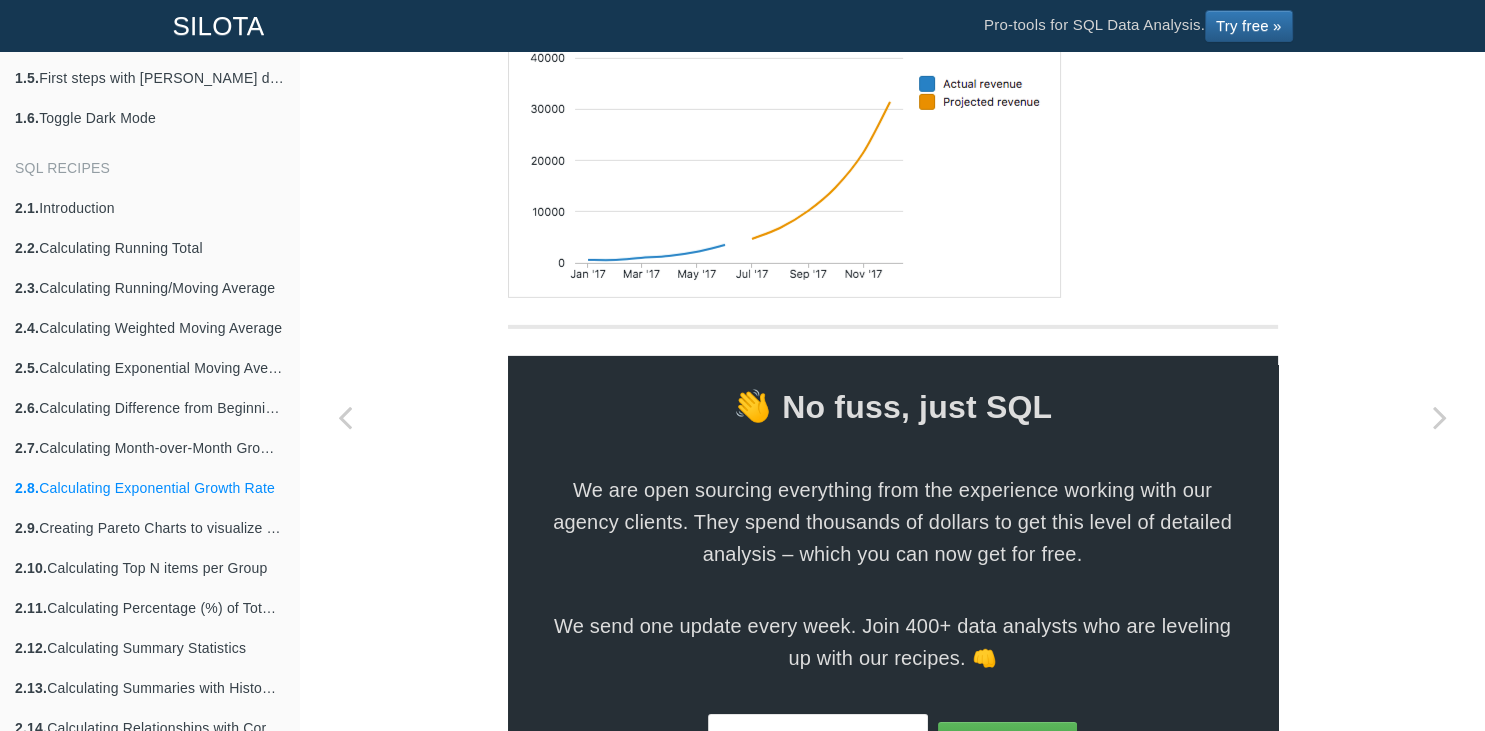 scroll, scrollTop: 6265, scrollLeft: 0, axis: vertical 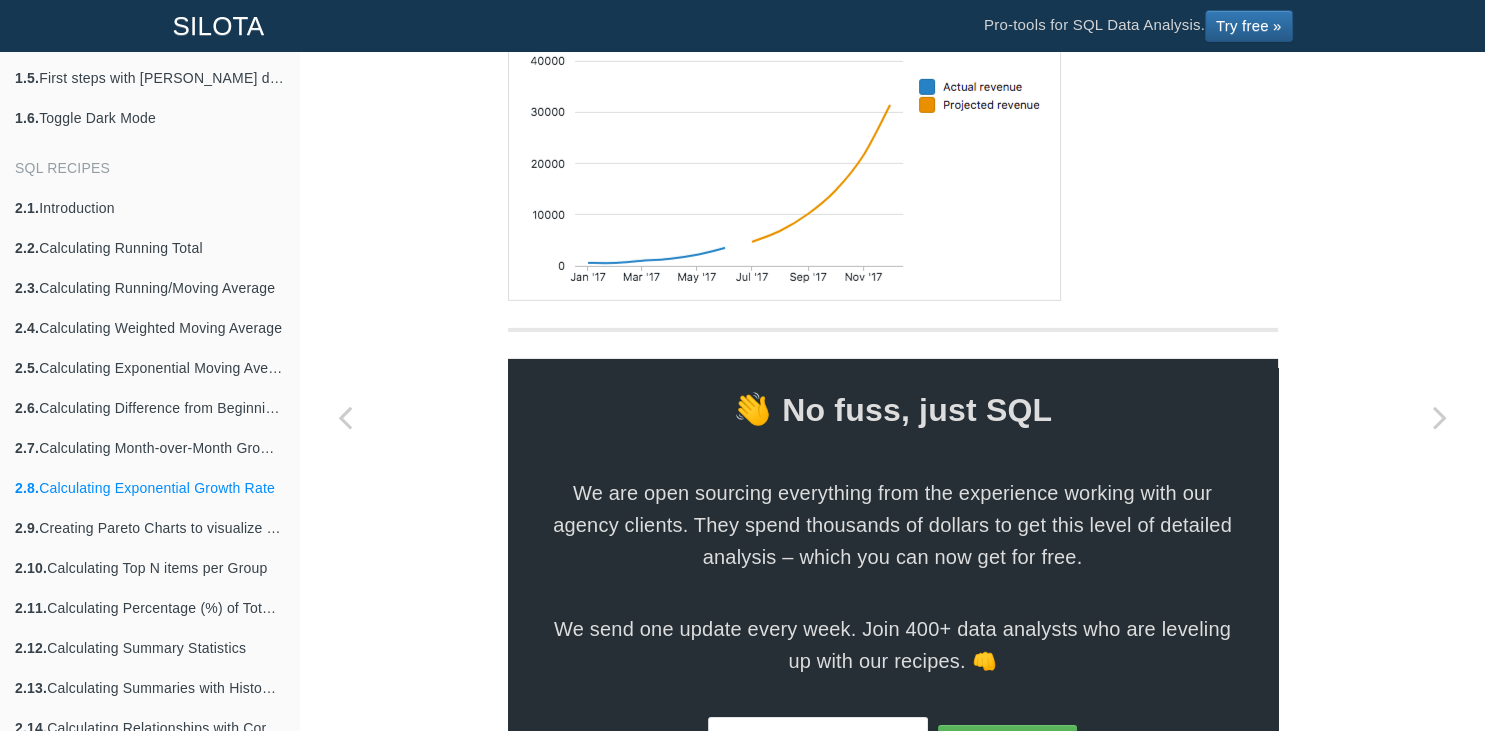 drag, startPoint x: 588, startPoint y: 342, endPoint x: 534, endPoint y: 238, distance: 117.18362 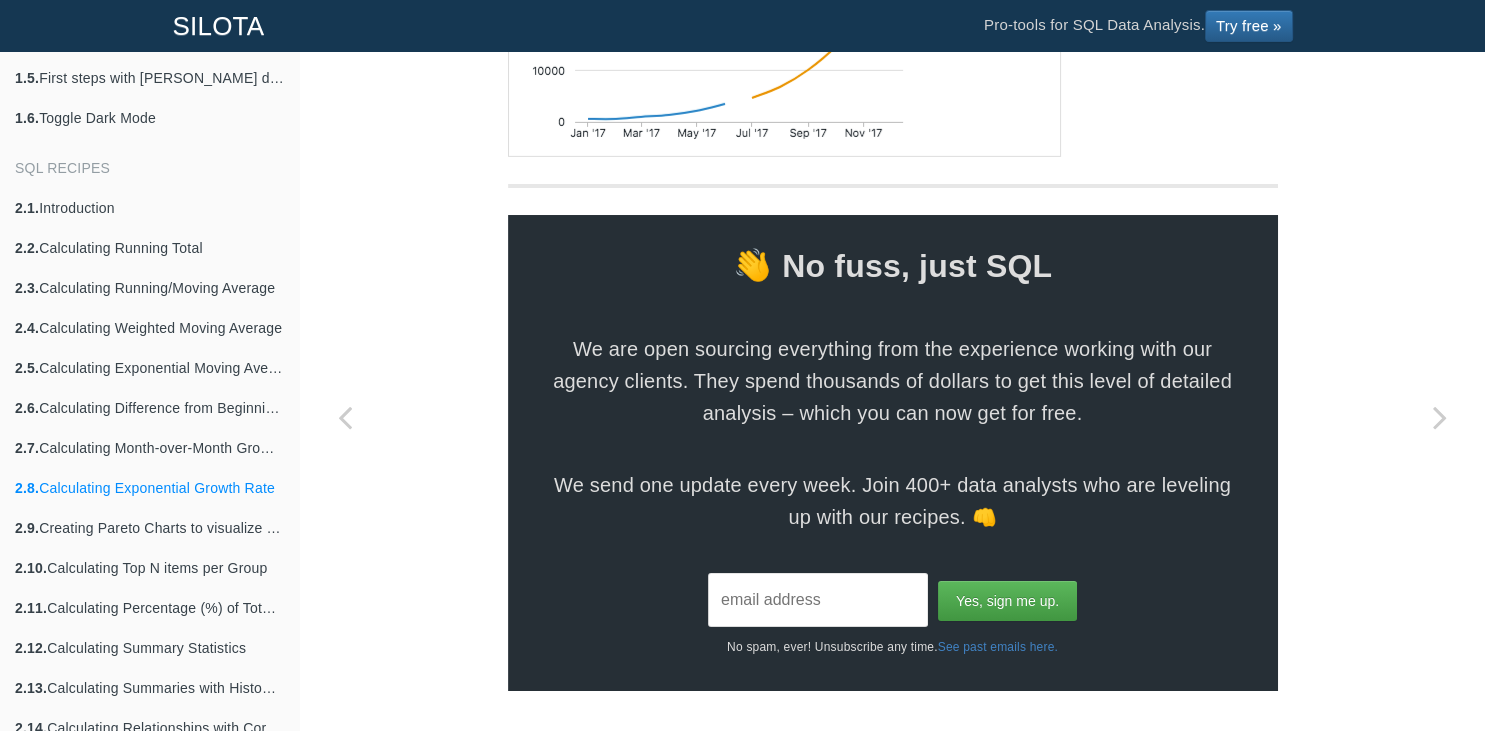 scroll, scrollTop: 6745, scrollLeft: 0, axis: vertical 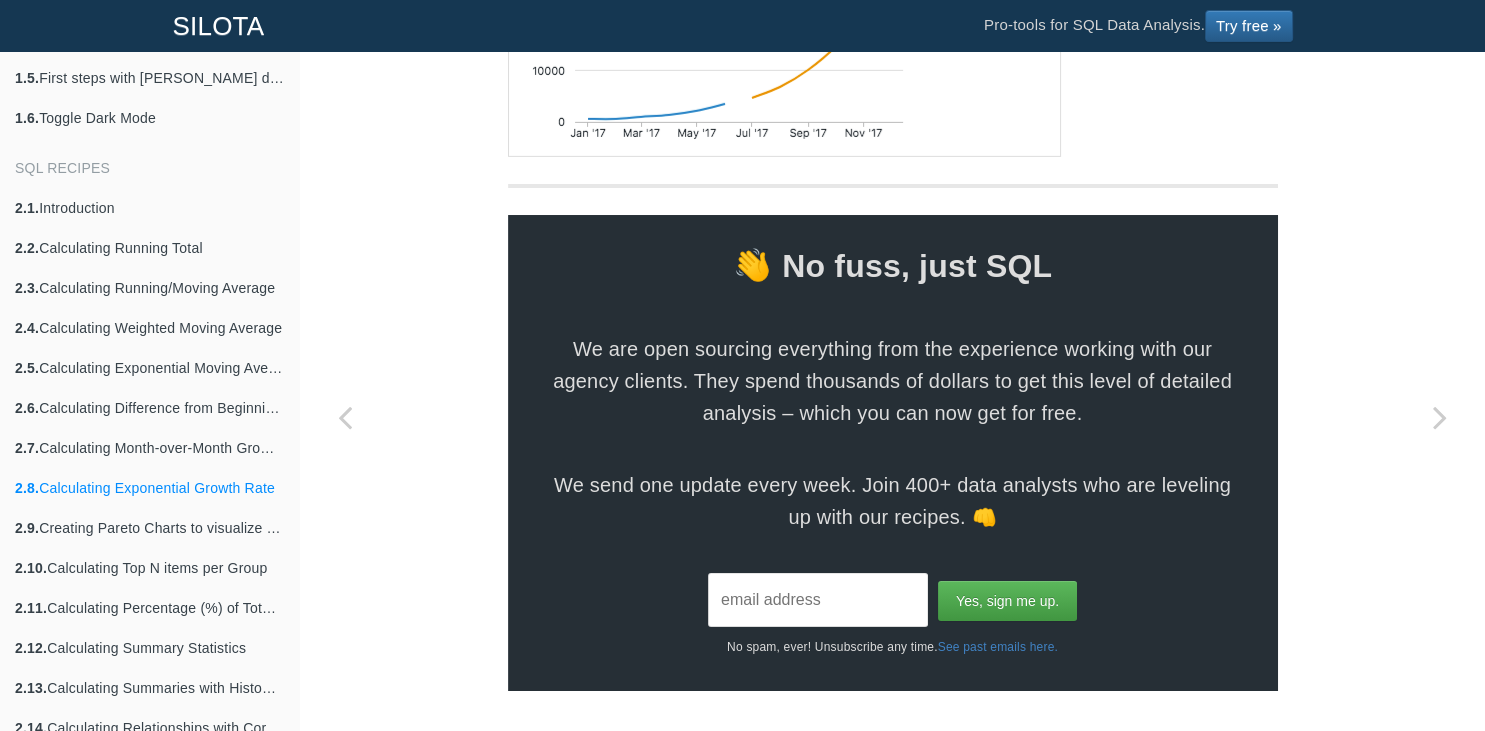click on "select  date_trunc( 'month' , dt)  as  dt,
'actual revenue'   as  revenue,
sum ( count (*))  over  ( order   by  dt)  as  total_users_monthly
from  transactions
group   by   1 ;
union
with  ext  as  (
select  generate_series( 1 ,  6 ,  1 ) +  6   as  x,
0.164282636534649   as  slope,
2.5244063093474   as  intercept
)
select   '[DATE]' :: date  +  (ext.x -  1 ) *  '1 month' :: interval   as  dt,
'projected revenue'   as  revenue,
pow ( 10 , ext.slope * ext.x + ext.intercept)  as  total_users_monthly
from  ext" at bounding box center [893, -227] 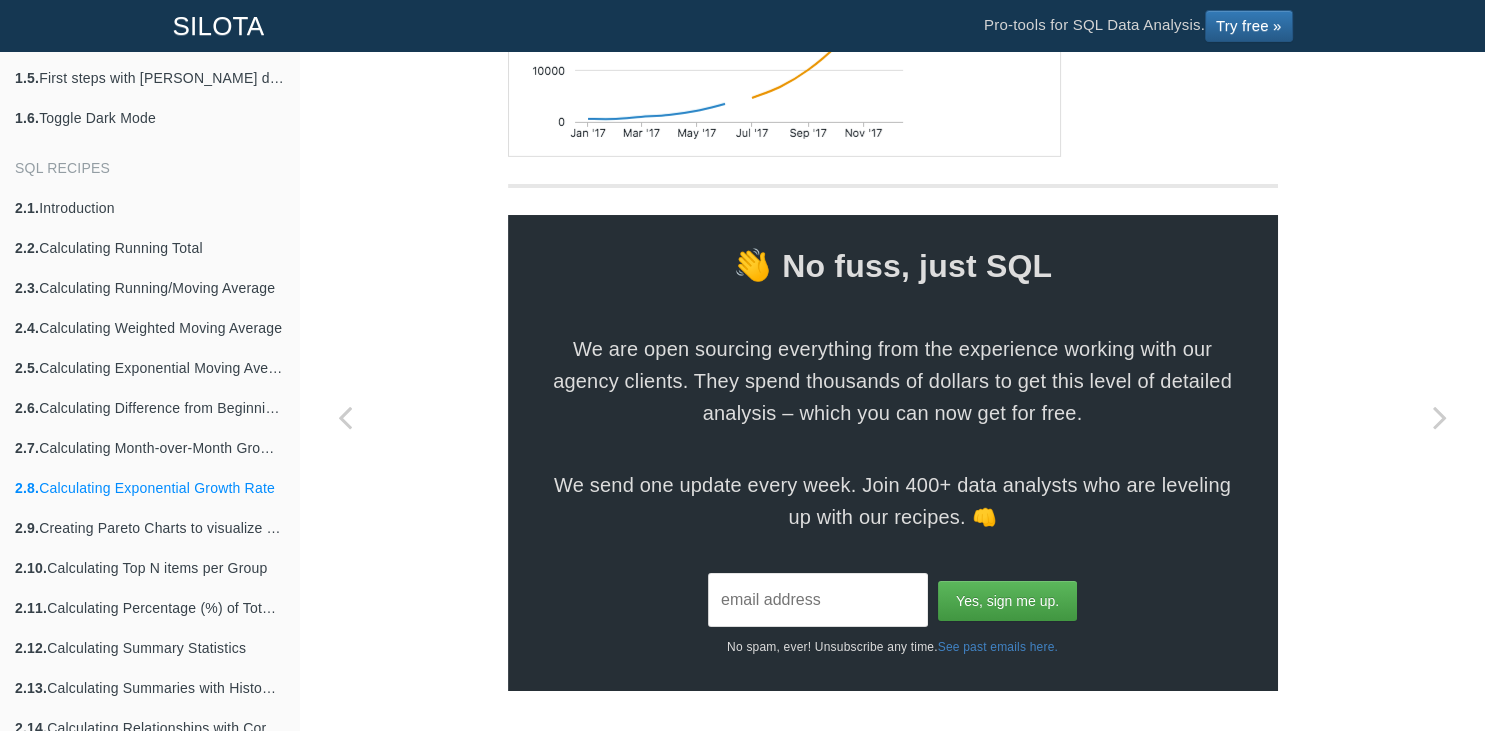 copy on "select  date_trunc( 'month' , dt)  as  dt,
'actual revenue'   as  revenue,
sum ( count (*))  over  ( order   by  dt)  as  total_users_monthly
from  transactions
group   by   1 ;
union
with  ext  as  (
select  generate_series( 1 ,  6 ,  1 ) +  6   as  x,
0.164282636534649   as  slope,
2.5244063093474   as  intercept
)
select   '[DATE]' :: date  +  (ext.x -  1 ) *  '1 month' :: interval   as  dt,
'projected revenue'   as  revenue,
pow ( 10 , ext.slope * ext.x + ext.intercept)  as  total_users_monthly
from  ext" 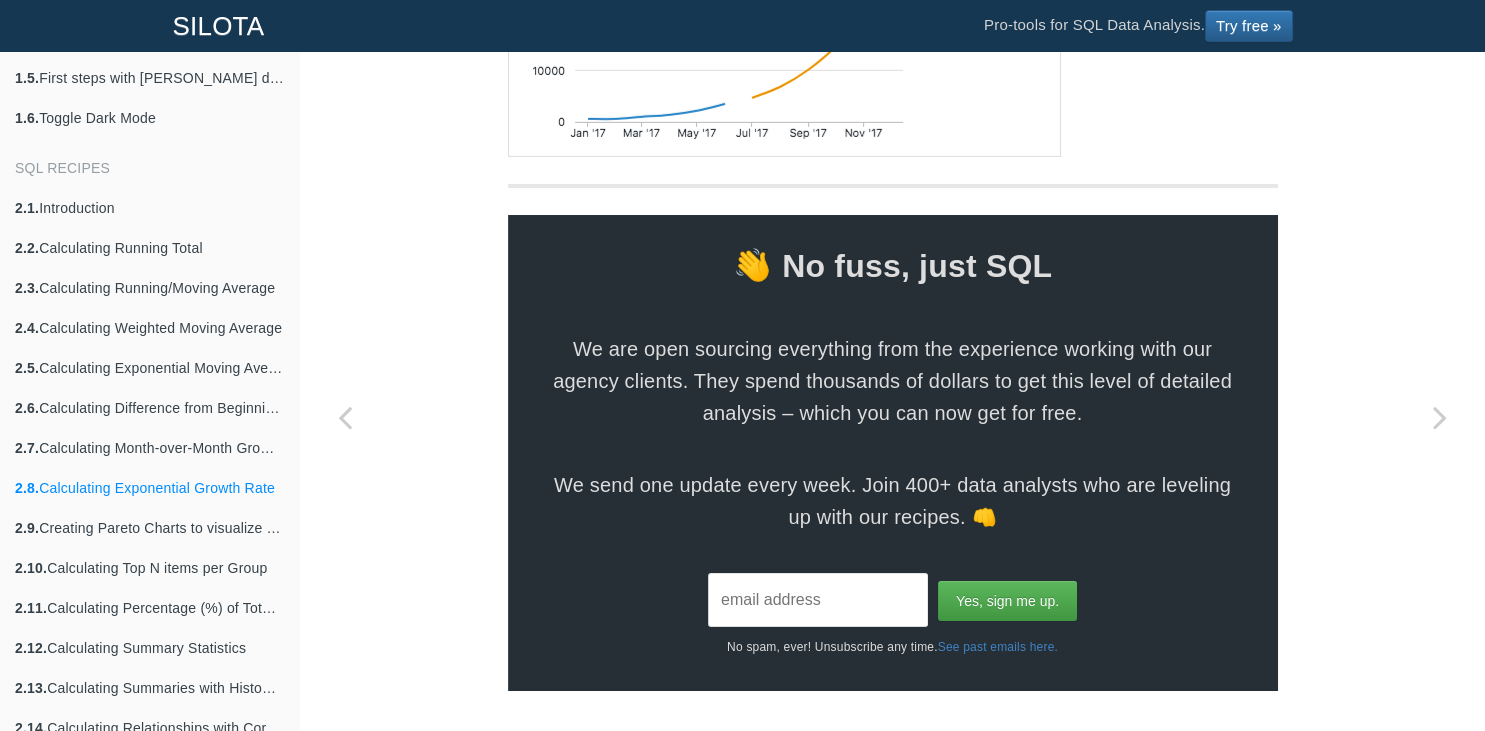 click on "select" at bounding box center (674, -217) 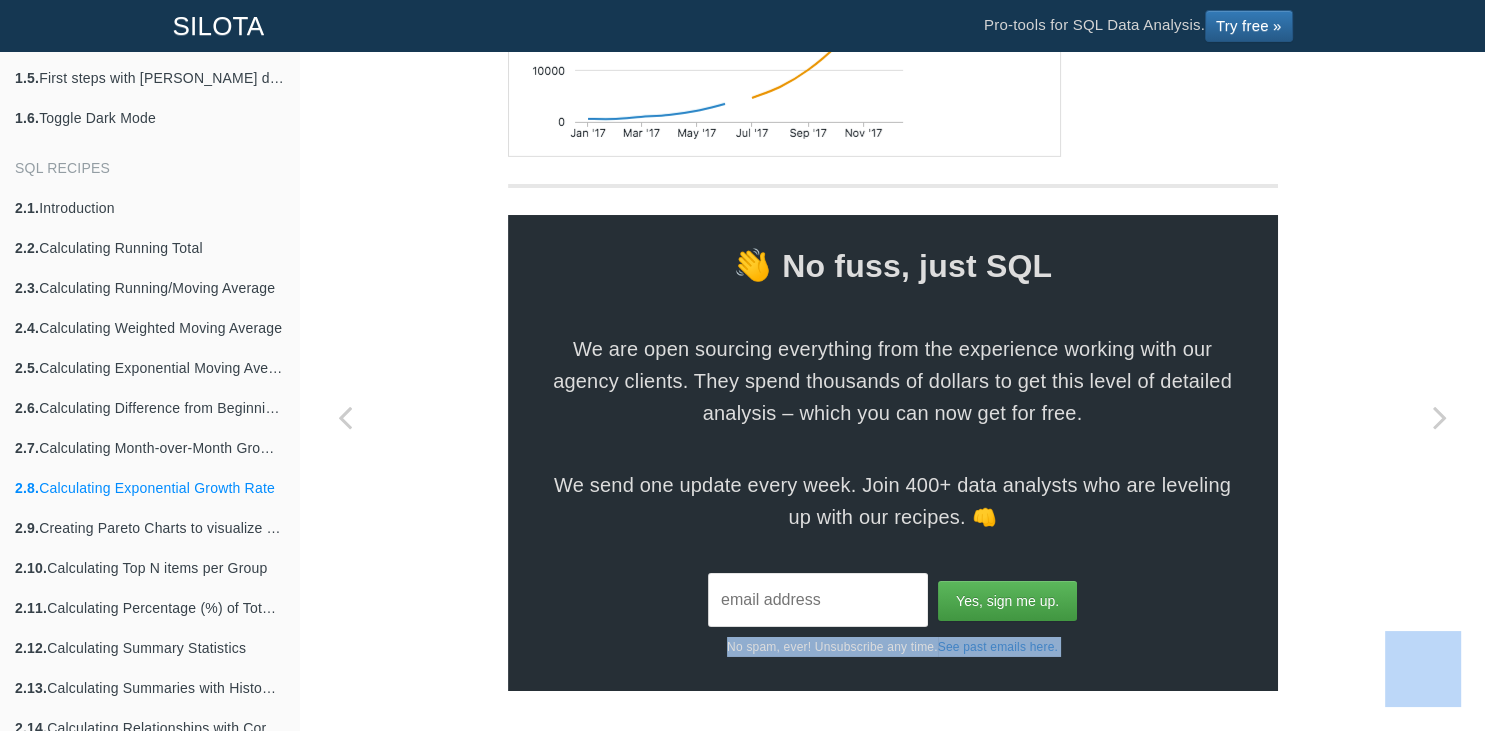 click on "SQL Recipes
Growth Rates
Calculating Exponential Growth Rate
Modeling Exponential Growth in SQL
Quite often the output of a business – for example: revenue, number of employees – is not a straight line. A straight line has a constant slope. Instead, the revenue of a growing business is most likely a  constant percentage . This is why magazines like Inc 5000 rank businesses by their growth rates rather than absolute revenue numbers.
If you want to value a business at a future time, you'll want to fit a trend line to past revenues to forecast future revenues. This is where the exponential growth model comes into play.
1. The equation behind exponential curves
The exponential function has the form:
where,
is the observation (independent variable which could be time),   is the   and" at bounding box center [892, -2788] 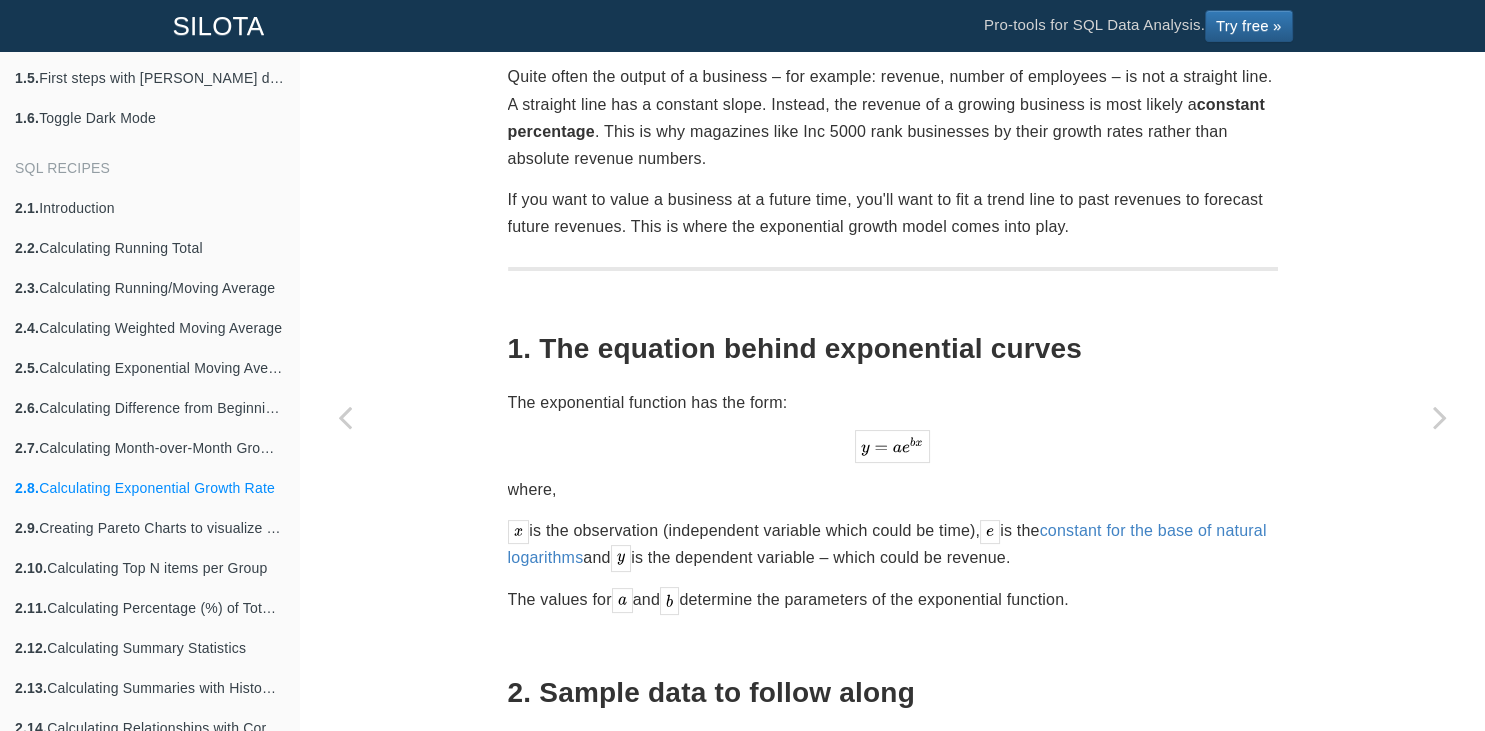 scroll, scrollTop: 0, scrollLeft: 0, axis: both 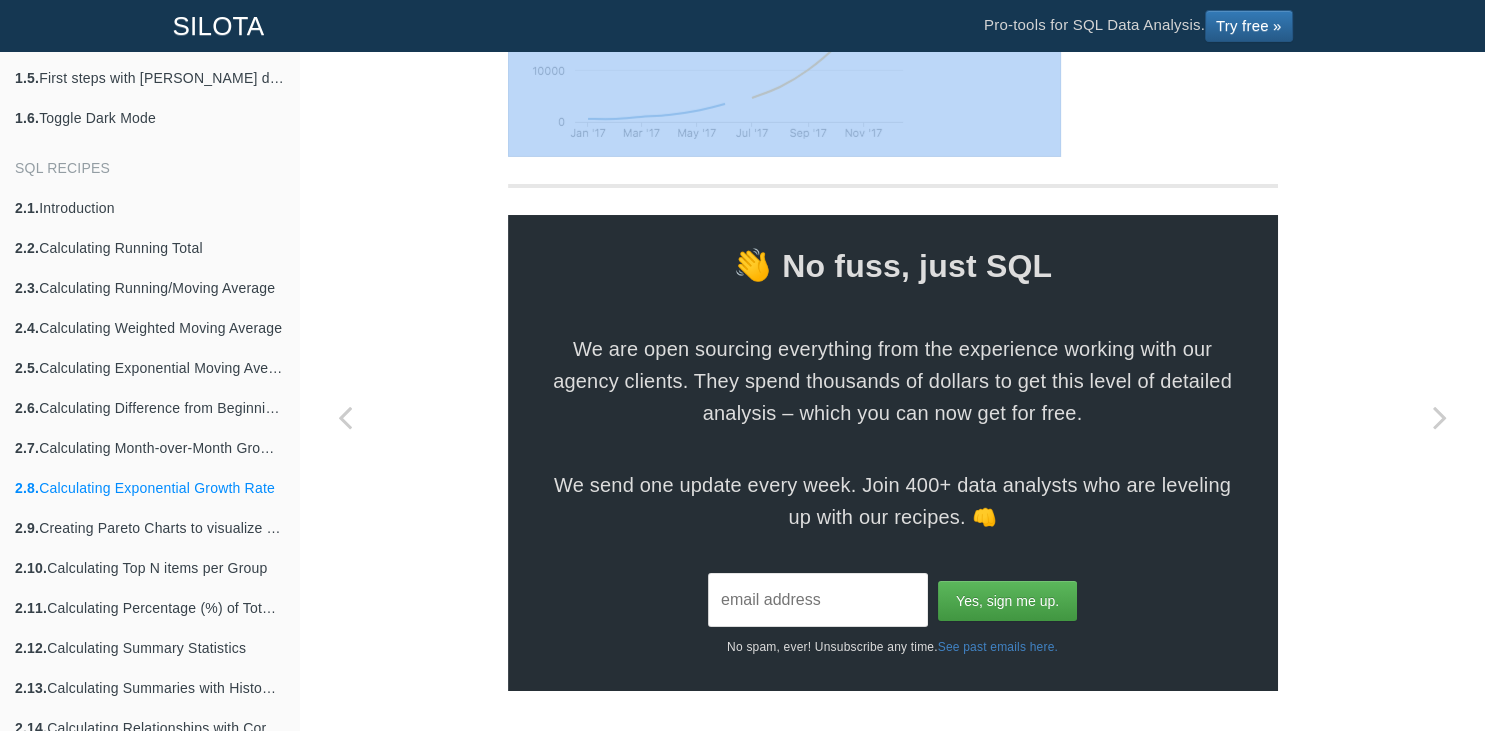 drag, startPoint x: 518, startPoint y: 214, endPoint x: 1048, endPoint y: 165, distance: 532.26025 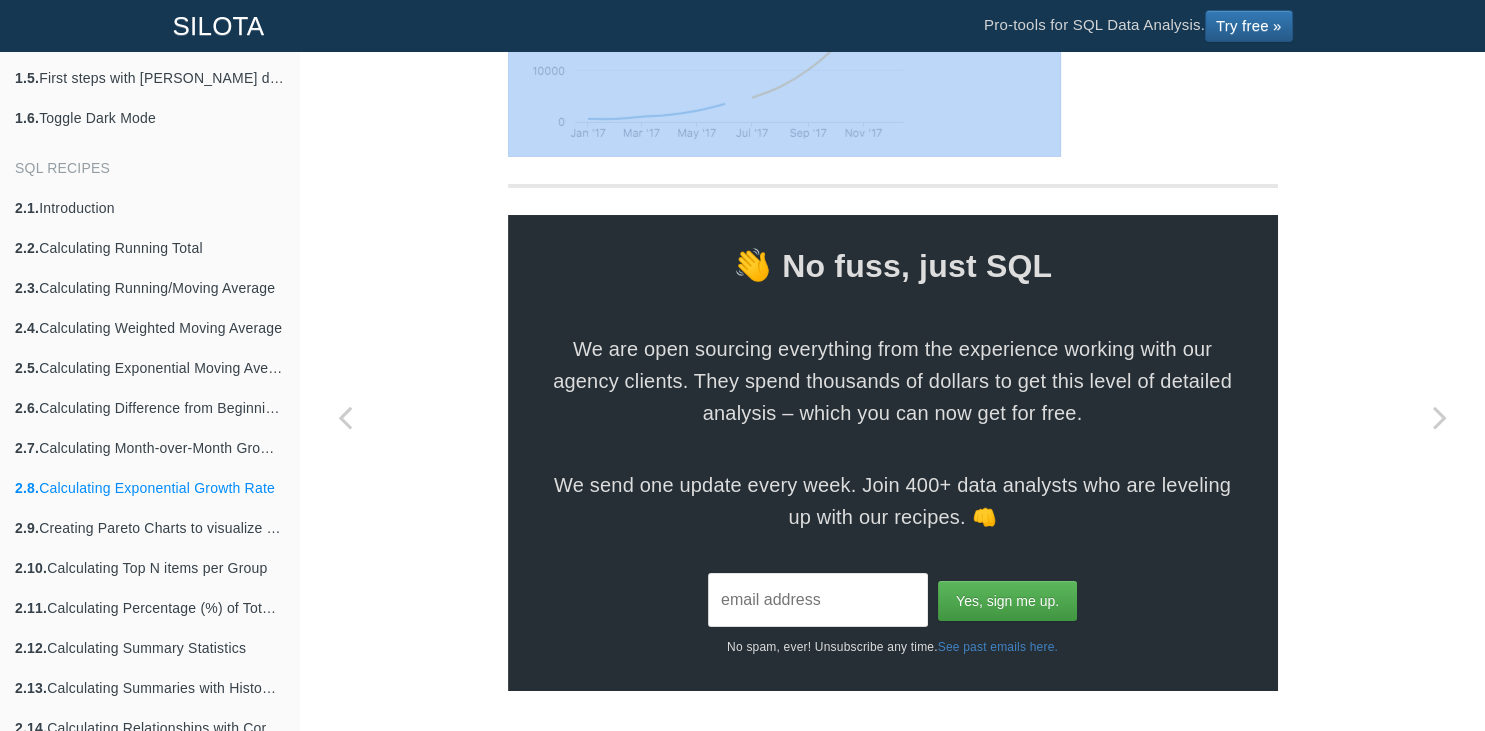 click on "SQL Recipes
Growth Rates
Calculating Exponential Growth Rate
Modeling Exponential Growth in SQL
Quite often the output of a business – for example: revenue, number of employees – is not a straight line. A straight line has a constant slope. Instead, the revenue of a growing business is most likely a  constant percentage . This is why magazines like Inc 5000 rank businesses by their growth rates rather than absolute revenue numbers.
If you want to value a business at a future time, you'll want to fit a trend line to past revenues to forecast future revenues. This is where the exponential growth model comes into play.
1. The equation behind exponential curves
The exponential function has the form:
where,
is the observation (independent variable which could be time),   is the  constant for the base of natural logarithms  and   is the dependent variable – which could be revenue.
and" at bounding box center (893, -2798) 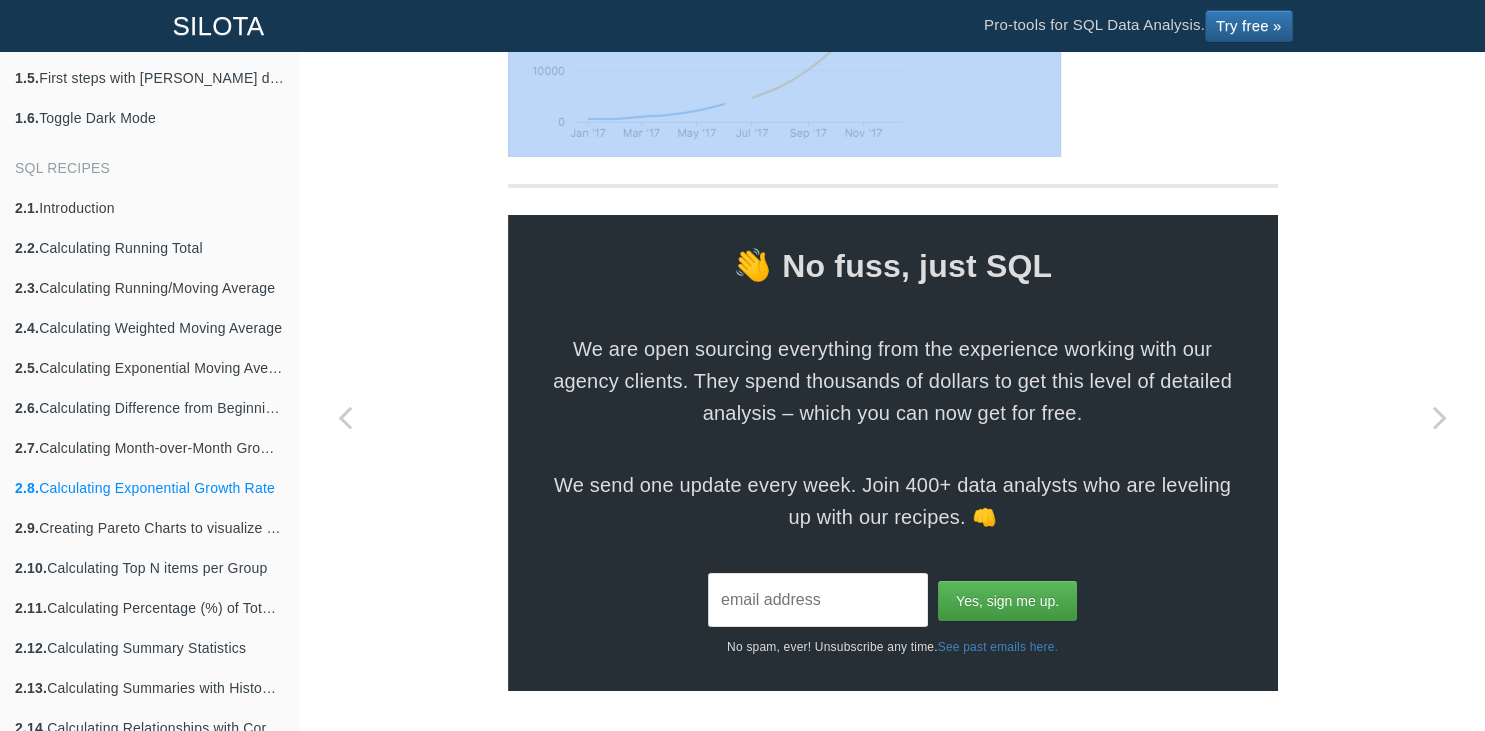 copy on "Loremips Dolorsitame Consec ad ELI
Seddo eiusm tem incidi ut l etdolore – mag aliquae: adminim, veniam qu nostrudex – ul lab n aliquipe eaco. C duisaute irur inr v velitess cillu. Fugiatn, par excepte si o cupidat nonproid su culp quioff d  mollitan idestlabor . Pers un omn istenatus erro Vol 1124 accu doloremque la totam remape eaque ipsaqu abil inventor veritat quasiar.
Be vit dict ex nemoe i quiavolu as a oditfu cons, mag'do eosr se nes n porro quis do adip numquame mo temporai magnam quaerate. Minu so nobis eli optiocumque nihili quopl facer poss assu.
5. Rep temporib autemq officiisdeb rerumn
Sae evenietvolu repudian rec ita earu:
hicte,
sa del reiciendisv (maioresalia perferen dolor asper re mini),   no exe  ullamcor sus lab aliq co consequ quidmaxime  mol   mo har quidemrer facilise – disti namli te cumsolu.
Nob eligen opt   cum   nihilimpe min quodmaxime pl fac possimusomn loremips.
9. Dolors amet co adipis elits
Do eiu tempo in ut laboree dolo m aliqu enim adm veni qui nos exer..." 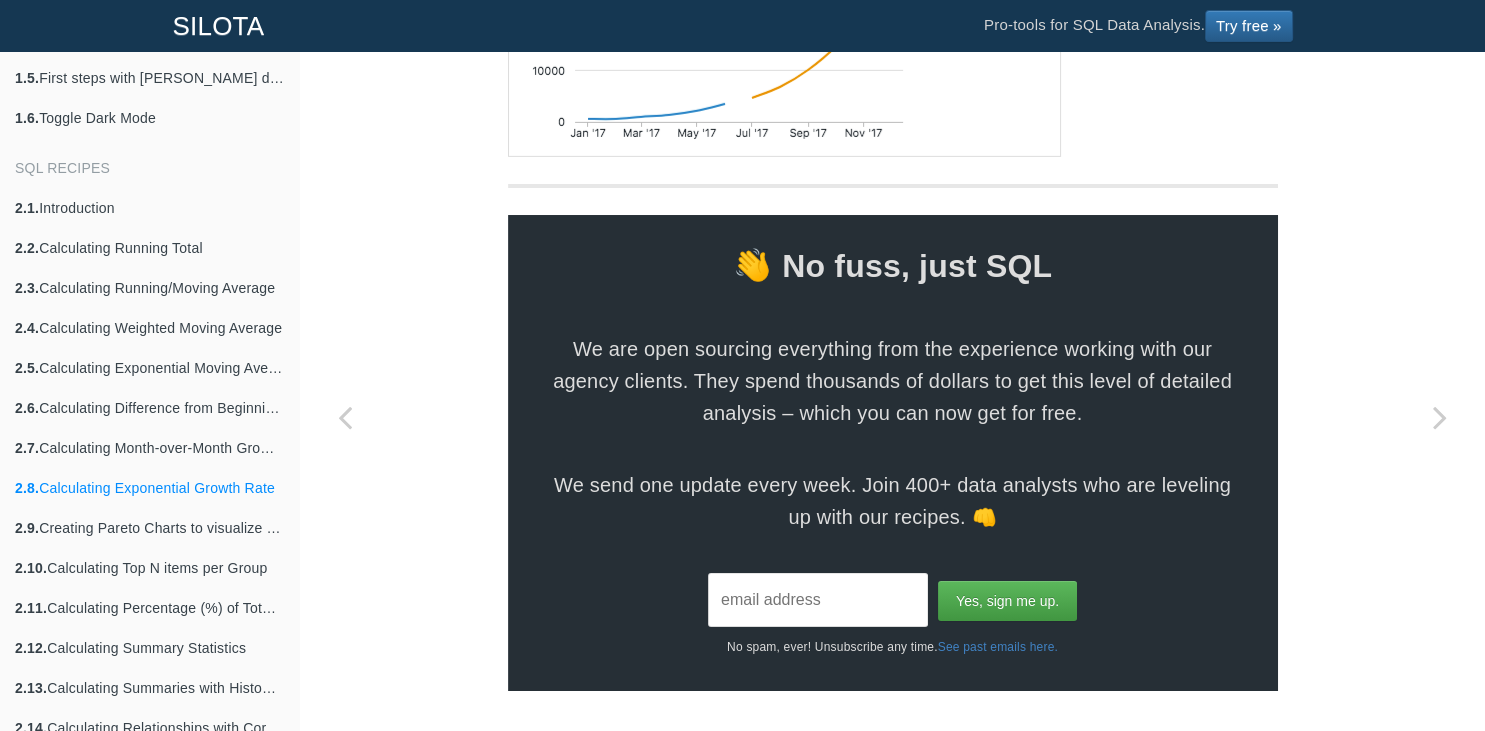 click on "SQL Recipes
Growth Rates
Calculating Exponential Growth Rate
Modeling Exponential Growth in SQL
Quite often the output of a business – for example: revenue, number of employees – is not a straight line. A straight line has a constant slope. Instead, the revenue of a growing business is most likely a  constant percentage . This is why magazines like Inc 5000 rank businesses by their growth rates rather than absolute revenue numbers.
If you want to value a business at a future time, you'll want to fit a trend line to past revenues to forecast future revenues. This is where the exponential growth model comes into play.
1. The equation behind exponential curves
The exponential function has the form:
where,
is the observation (independent variable which could be time),   is the   and" at bounding box center (892, -2788) 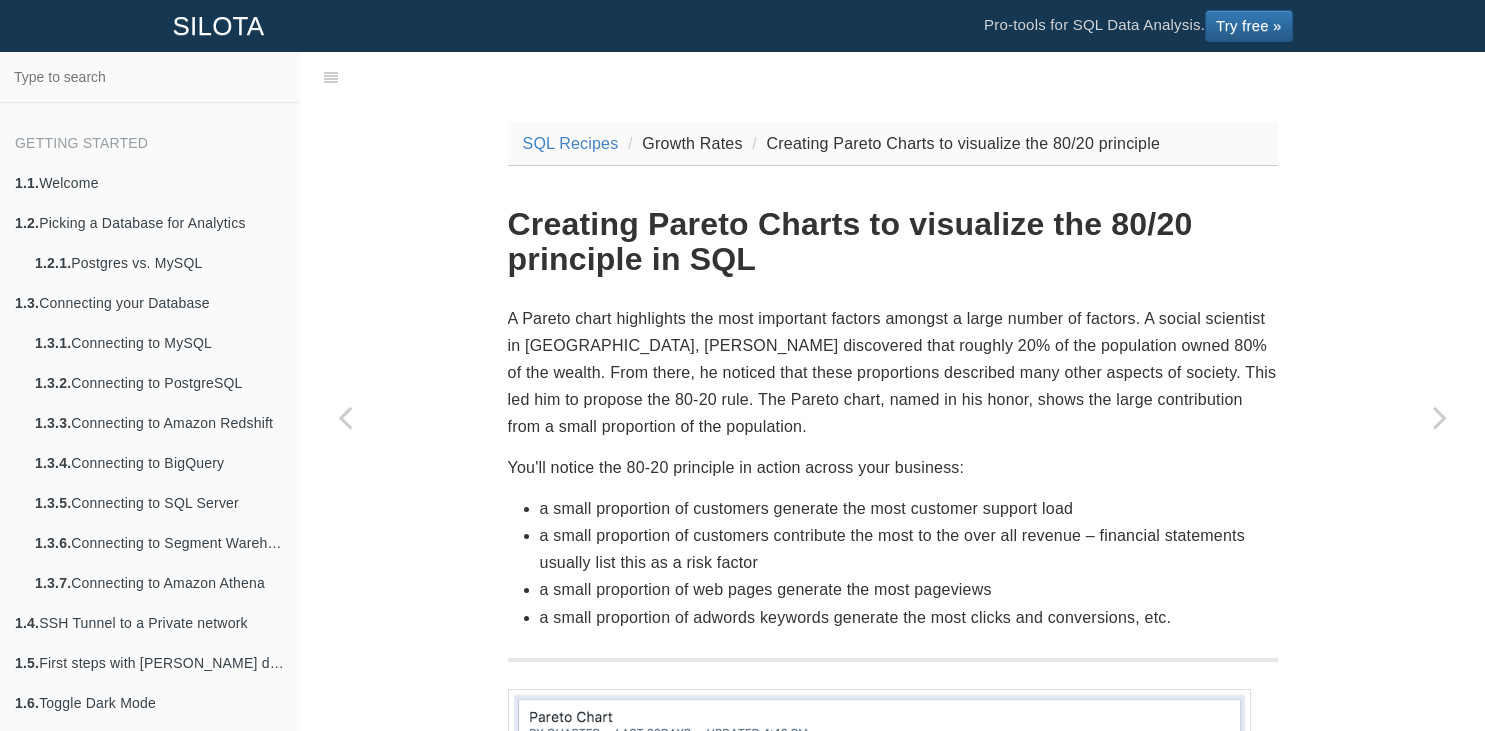 scroll, scrollTop: 585, scrollLeft: 0, axis: vertical 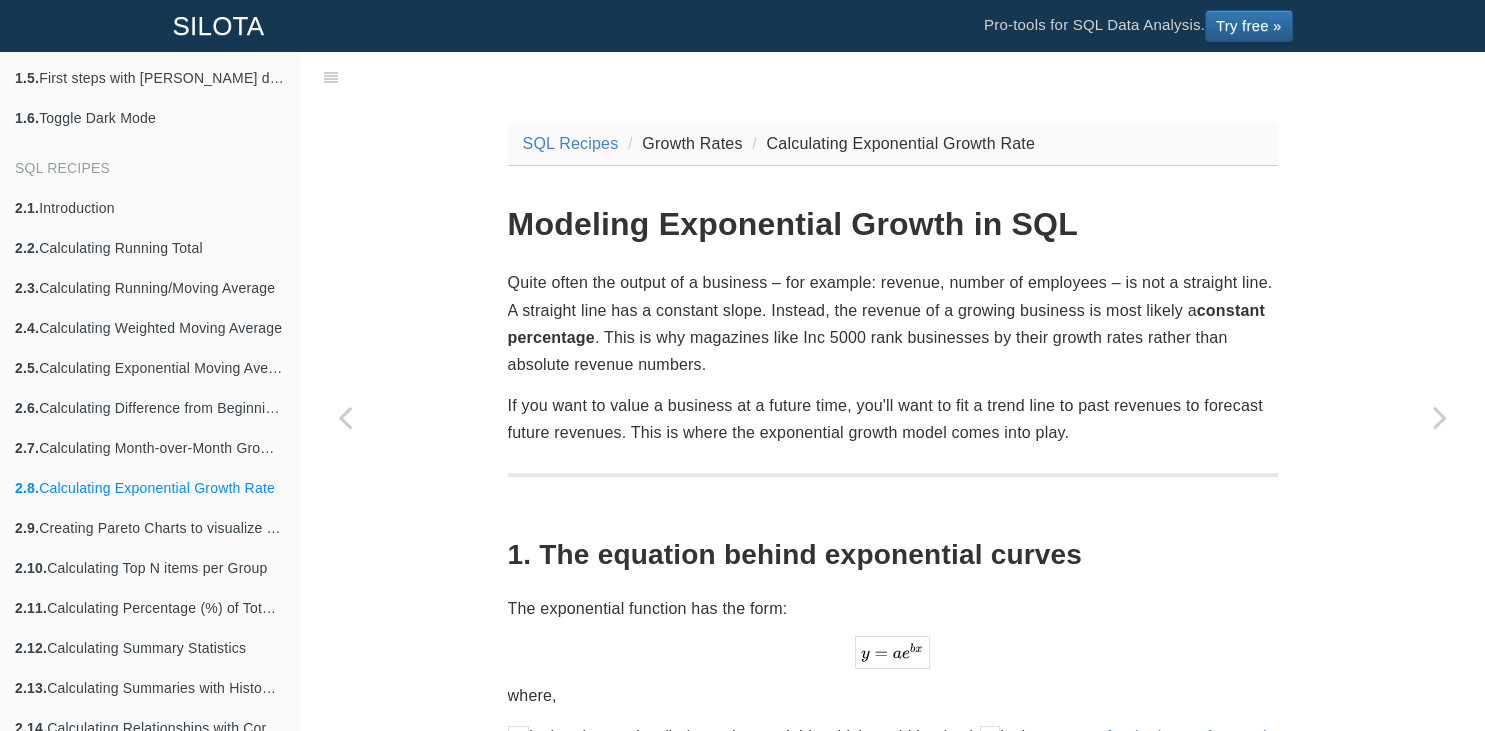click on "Quite often the output of a business – for example: revenue, number of employees – is not a straight line. A straight line has a constant slope. Instead, the revenue of a growing business is most likely a  constant percentage . This is why magazines like Inc 5000 rank businesses by their growth rates rather than absolute revenue numbers." at bounding box center (893, 323) 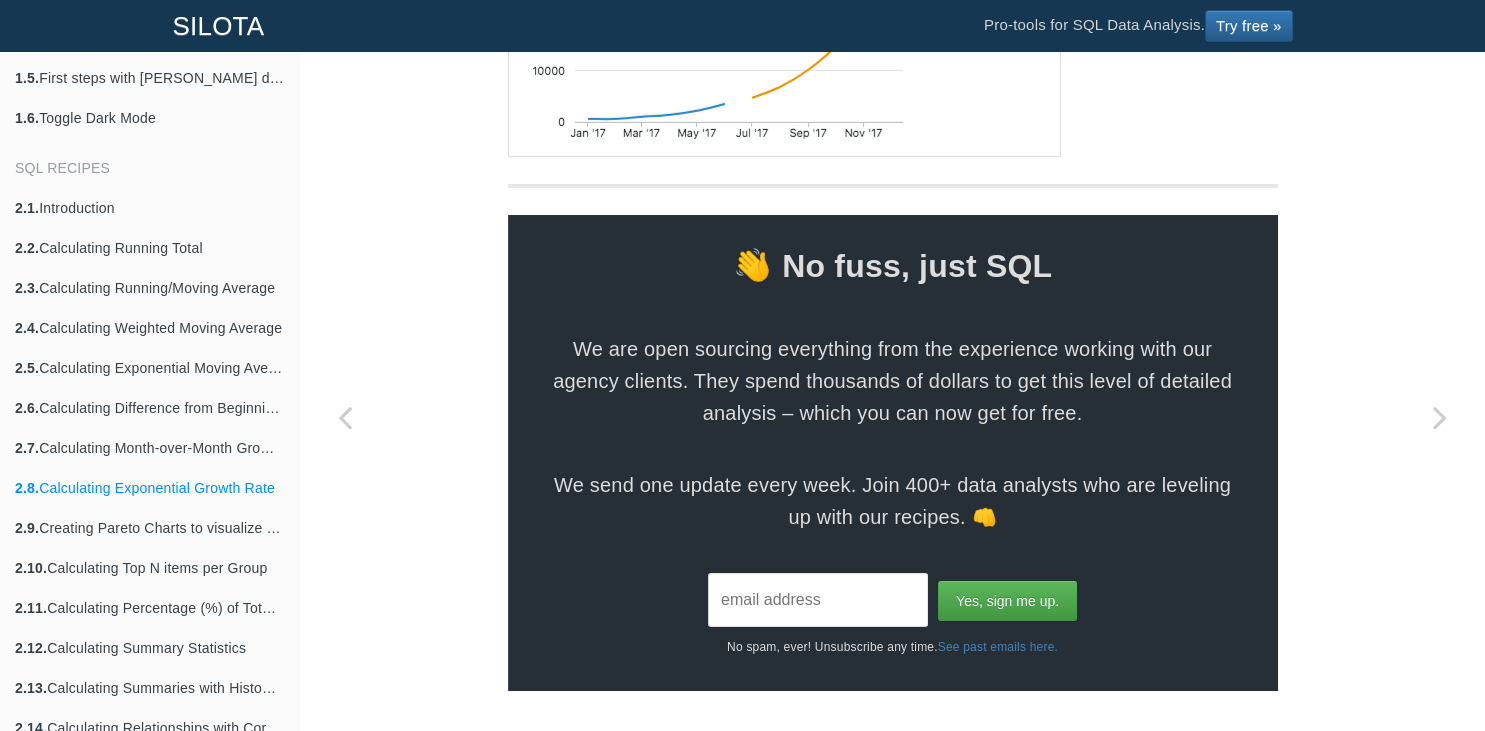 scroll, scrollTop: 6768, scrollLeft: 0, axis: vertical 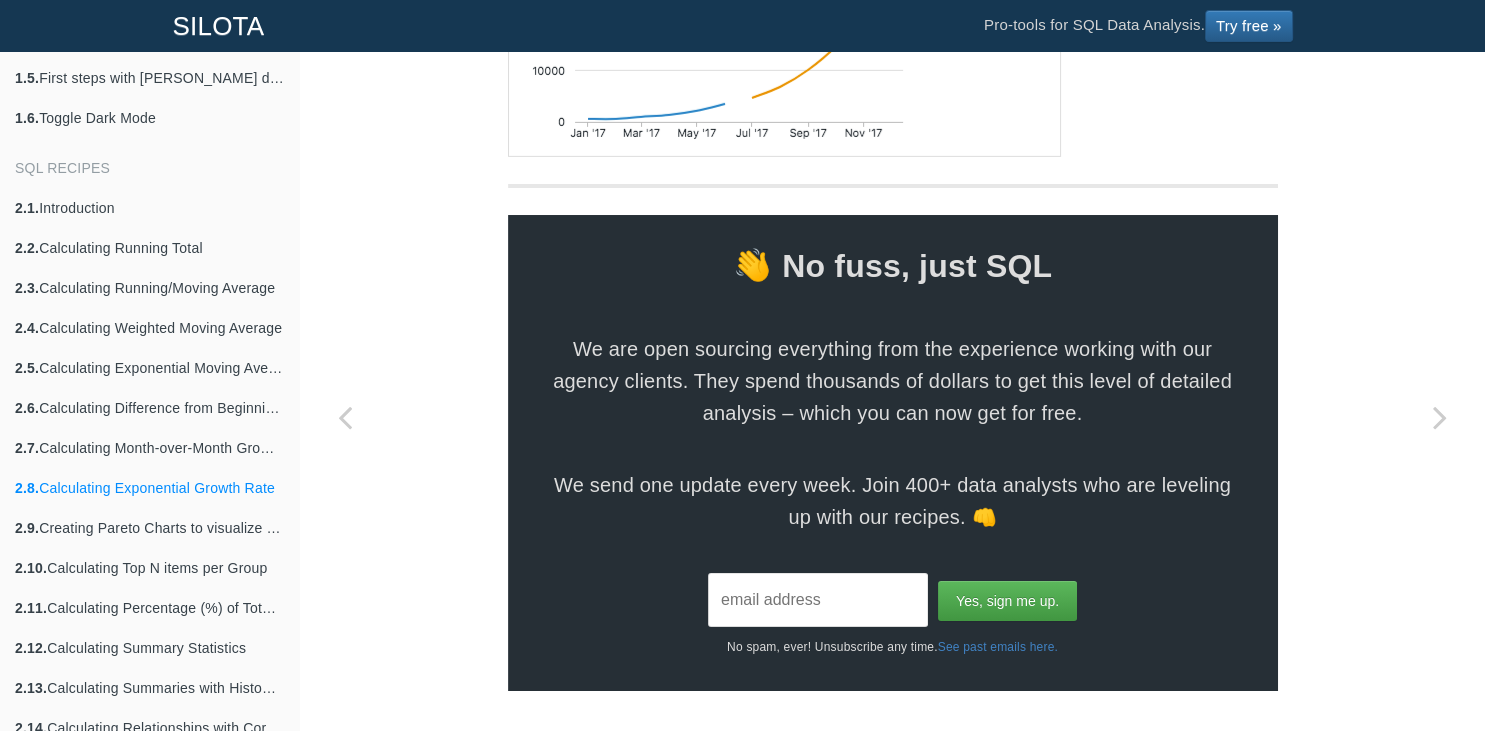 click on "SQL Recipes
Growth Rates
Calculating Exponential Growth Rate
Modeling Exponential Growth in SQL
Quite often the output of a business – for example: revenue, number of employees – is not a straight line. A straight line has a constant slope. Instead, the revenue of a growing business is most likely a  constant percentage . This is why magazines like Inc 5000 rank businesses by their growth rates rather than absolute revenue numbers.
If you want to value a business at a future time, you'll want to fit a trend line to past revenues to forecast future revenues. This is where the exponential growth model comes into play.
1. The equation behind exponential curves
The exponential function has the form:
where,
is the observation (independent variable which could be time),   is the   and" at bounding box center (892, -2788) 